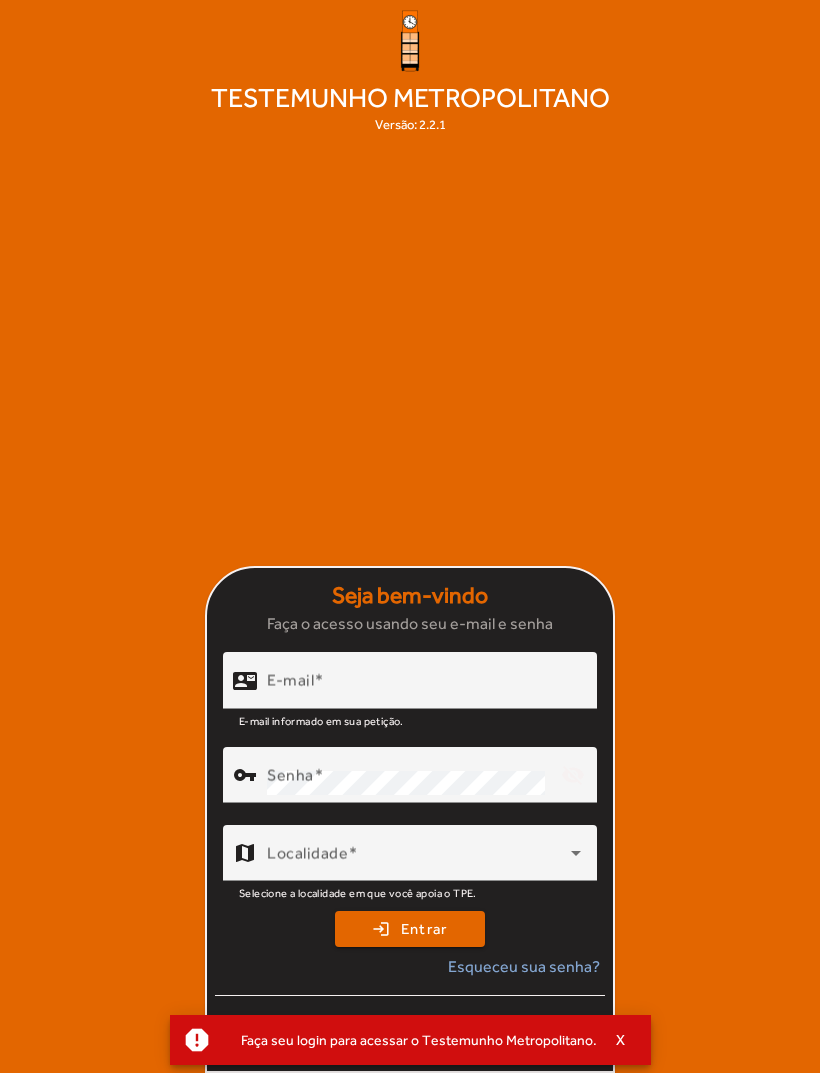 scroll, scrollTop: 147, scrollLeft: 0, axis: vertical 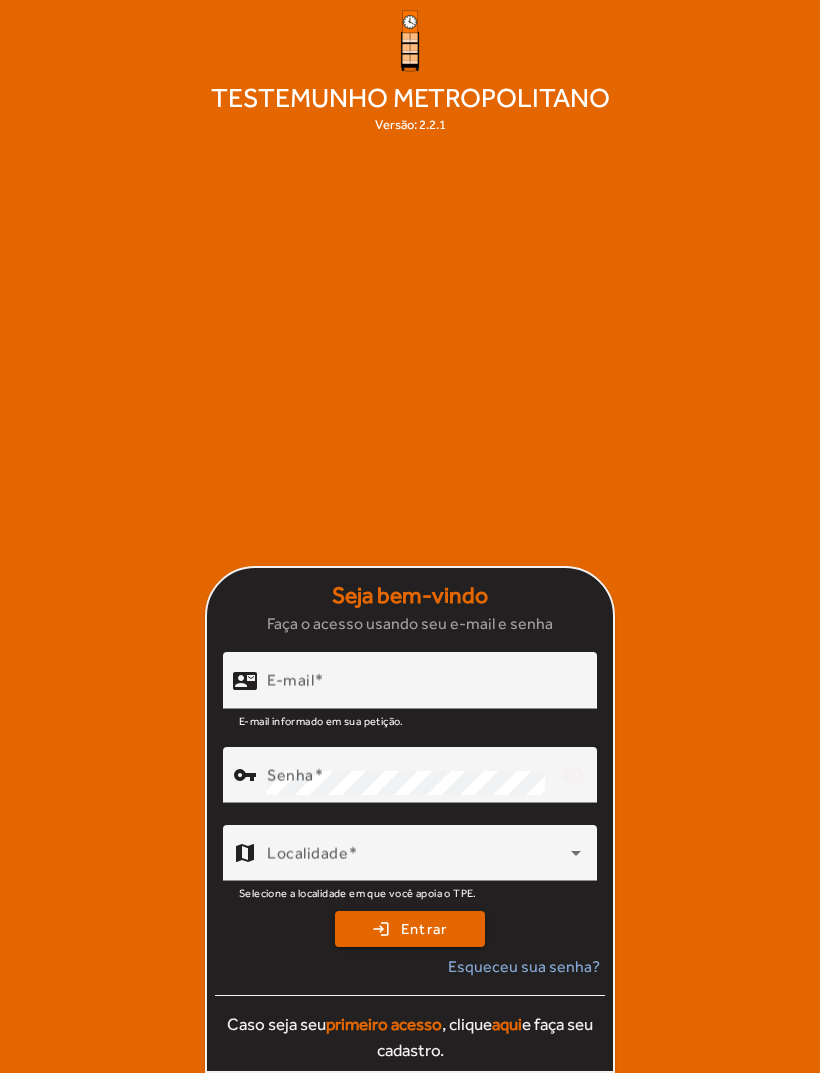 click on "E-mail" at bounding box center (424, 689) 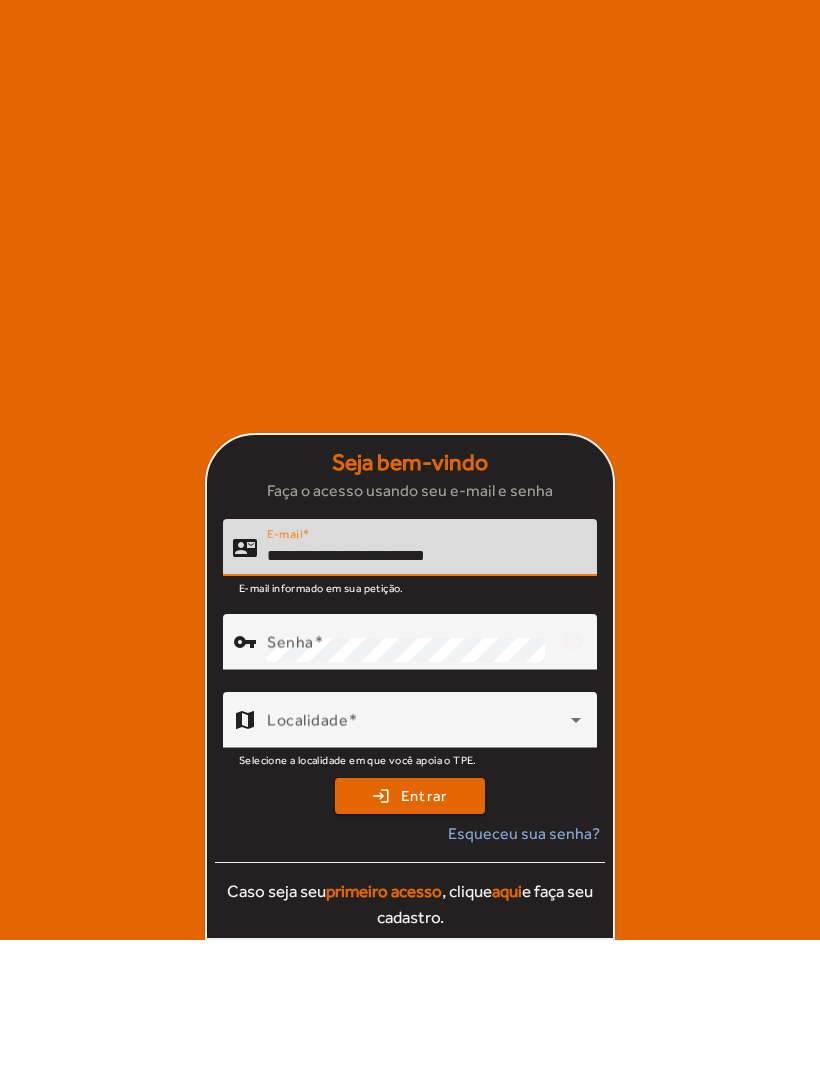 type on "**********" 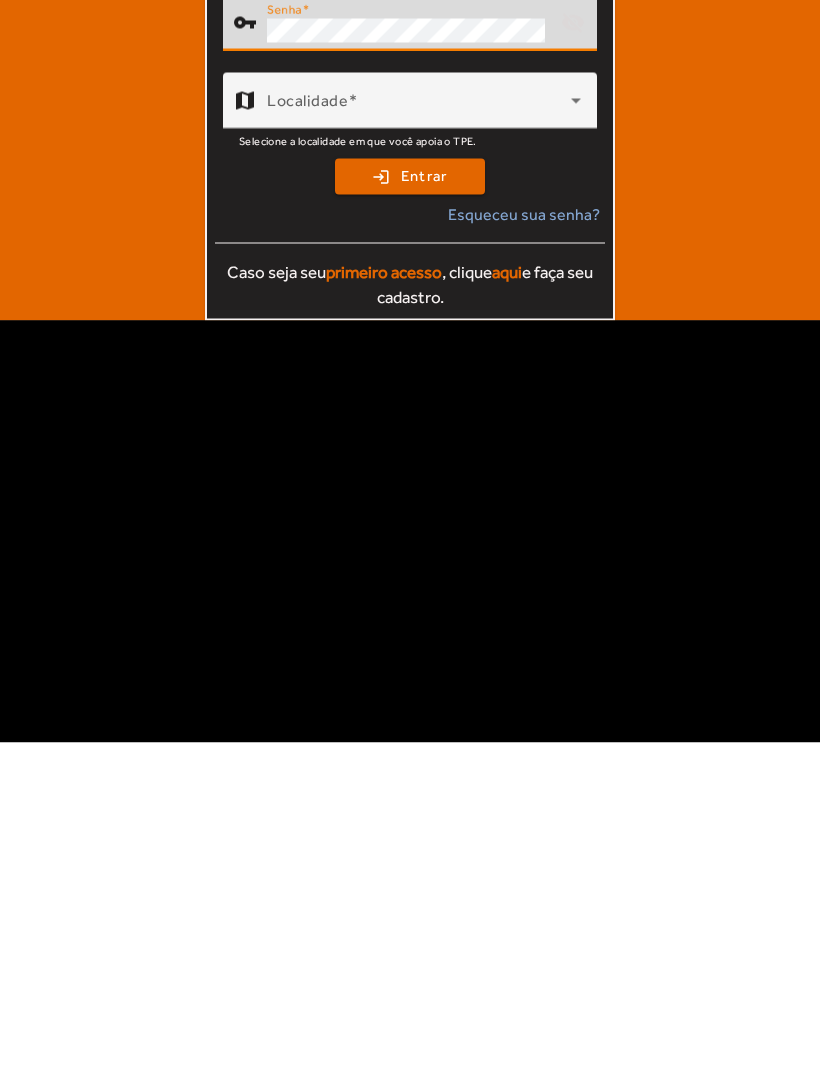 scroll, scrollTop: 0, scrollLeft: 0, axis: both 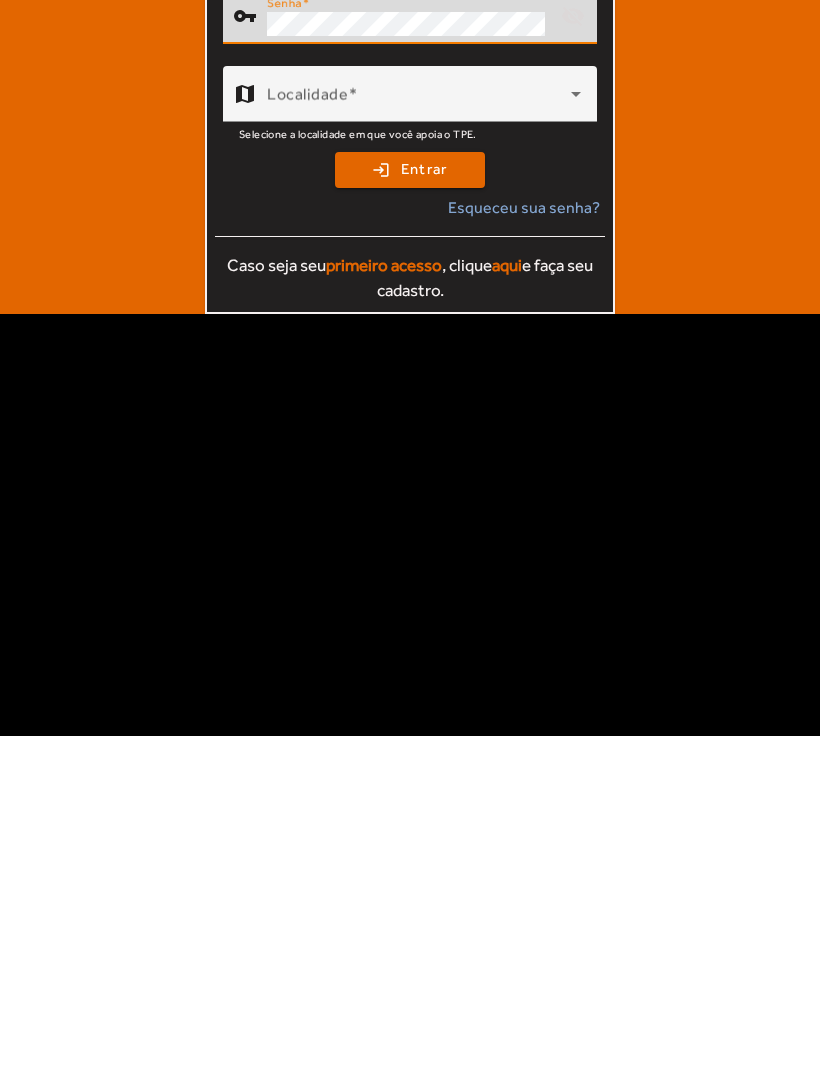 click on "primeiro acesso" 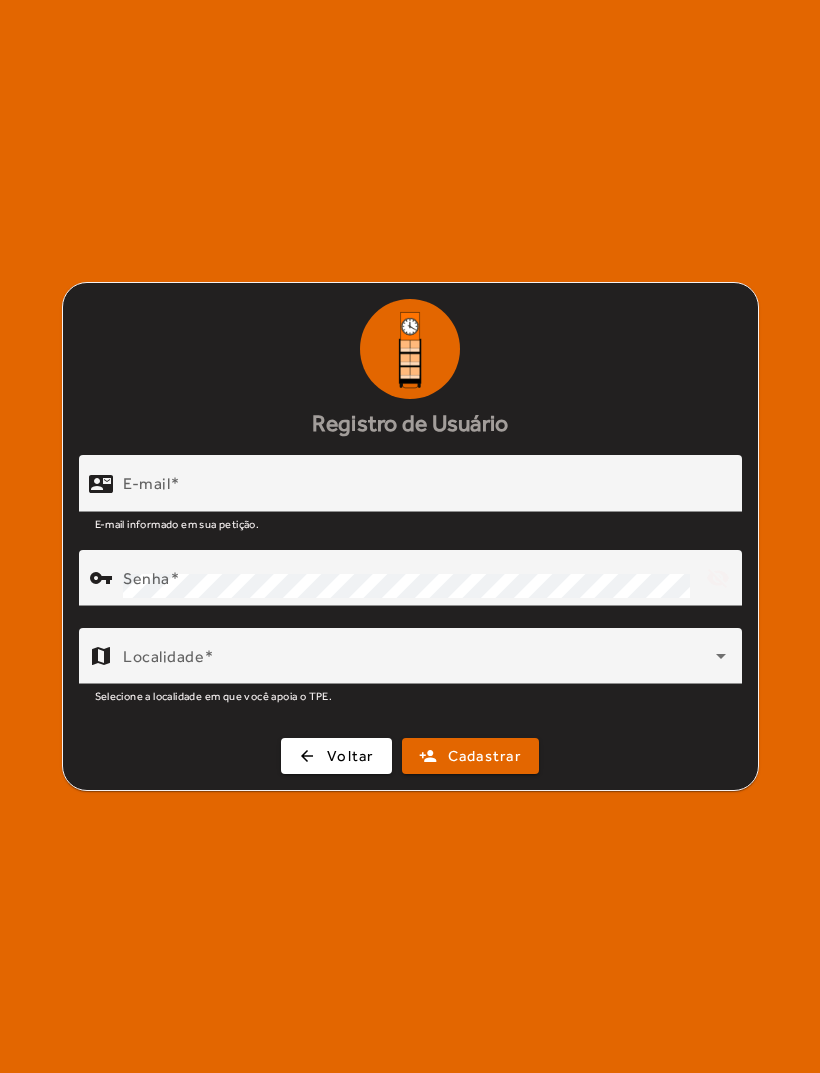 click on "E-mail" at bounding box center (424, 492) 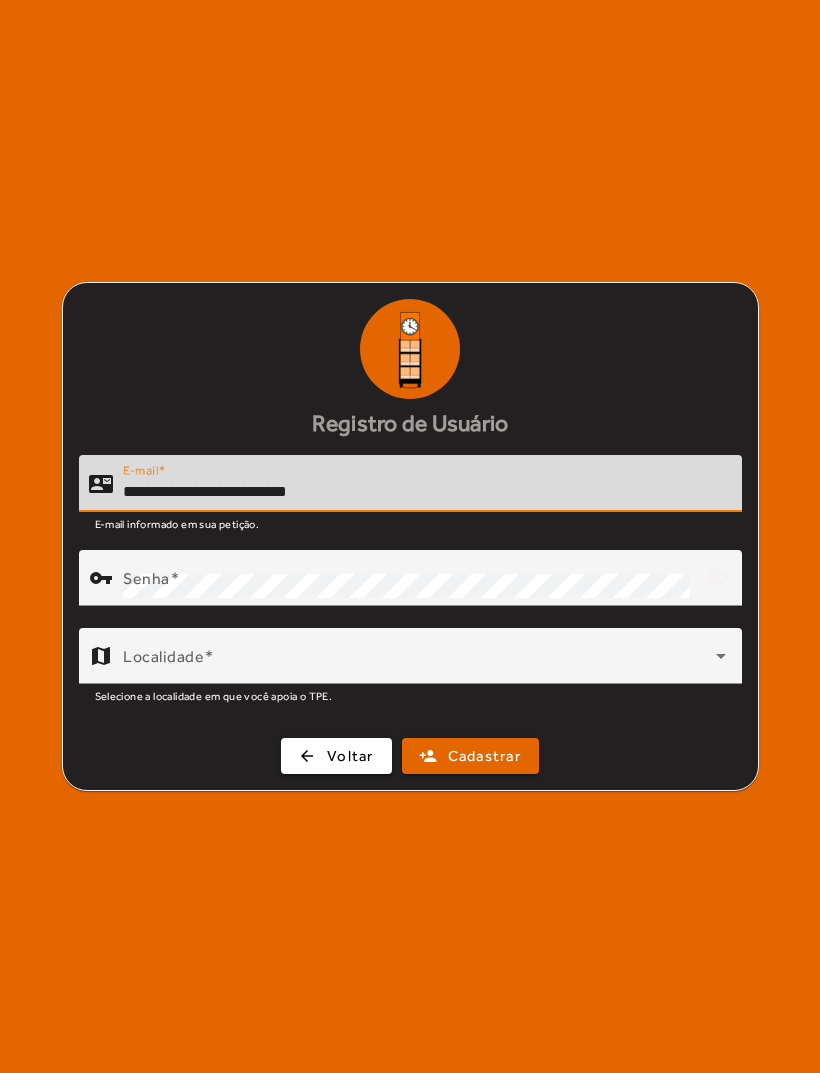 type on "**********" 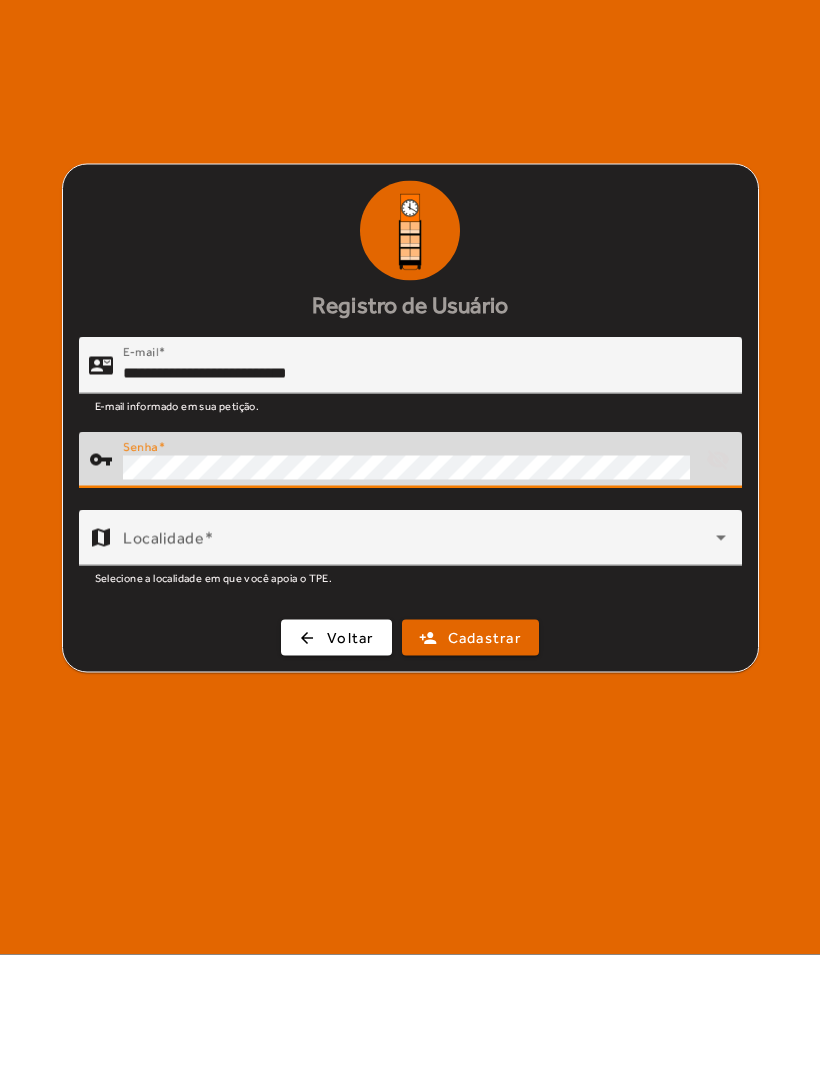 click at bounding box center (419, 664) 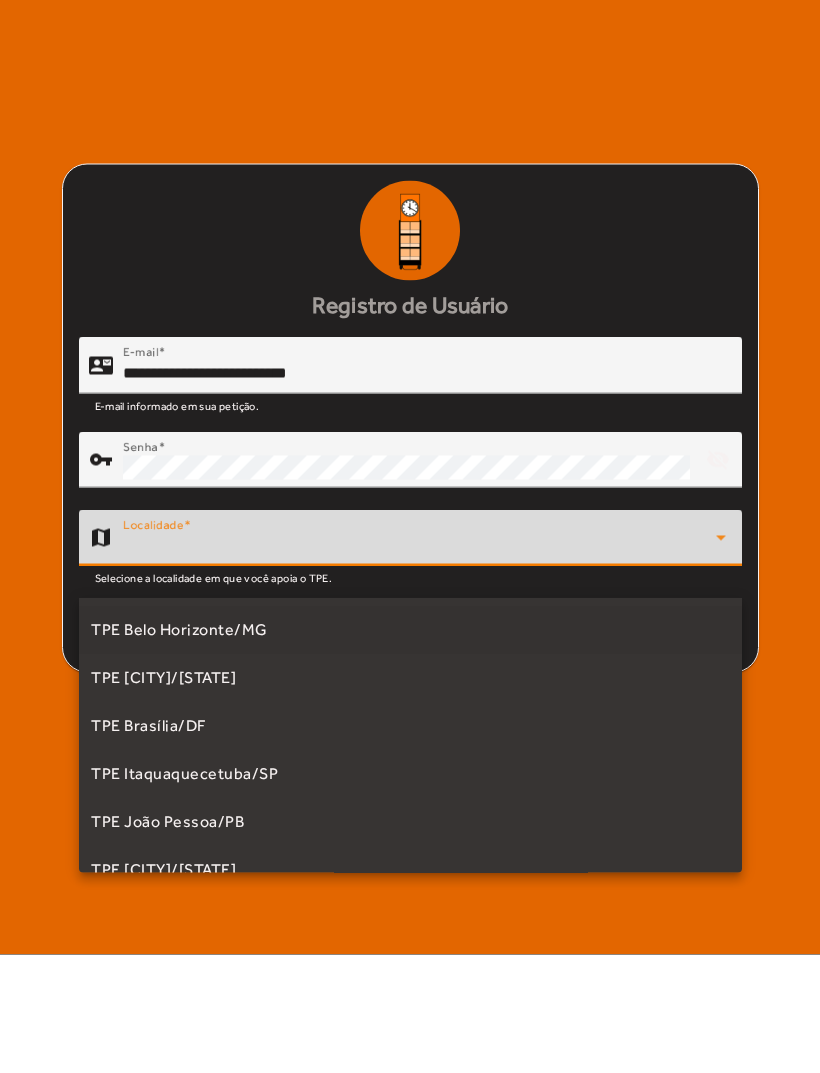 scroll, scrollTop: 64, scrollLeft: 0, axis: vertical 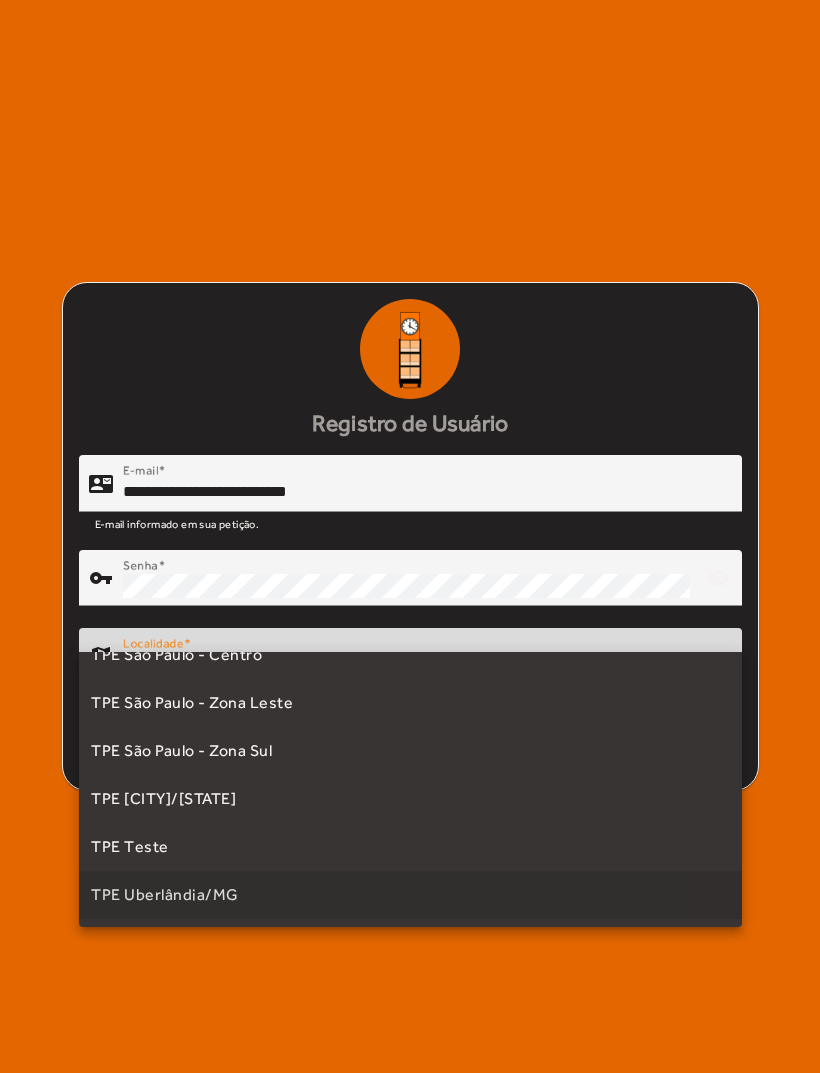 click on "TPE Uberlândia/MG" at bounding box center (165, 895) 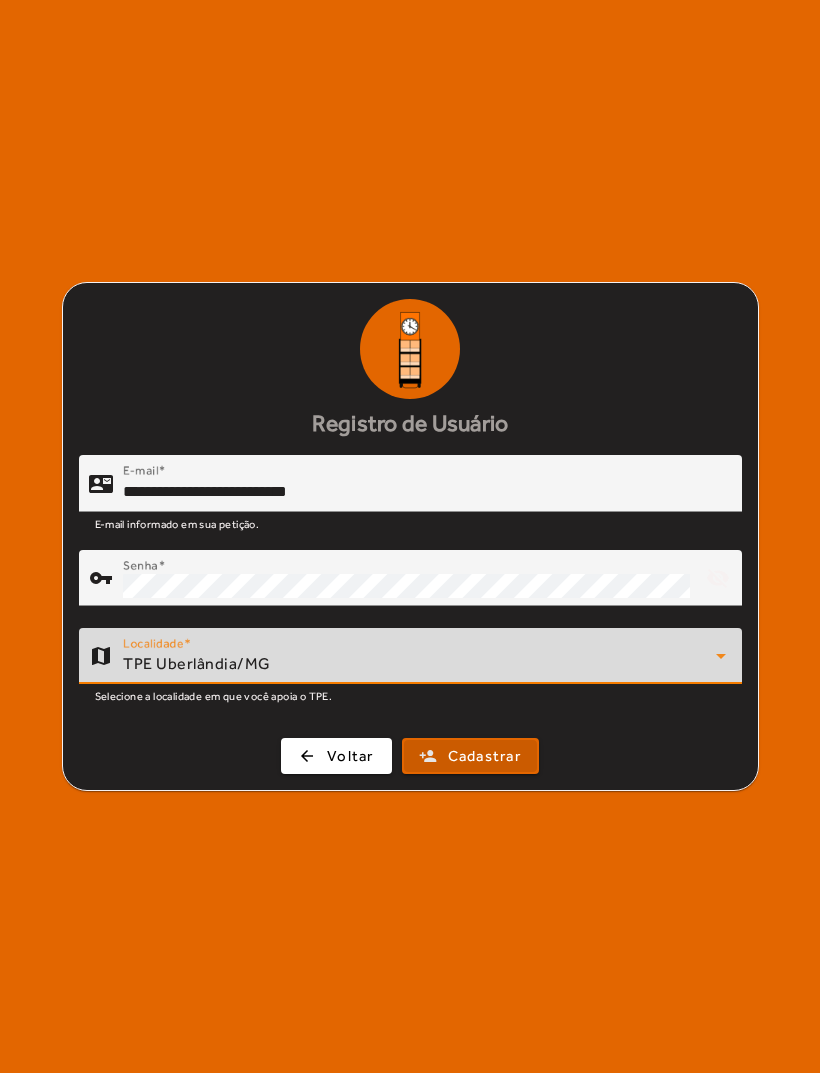 click on "Cadastrar" 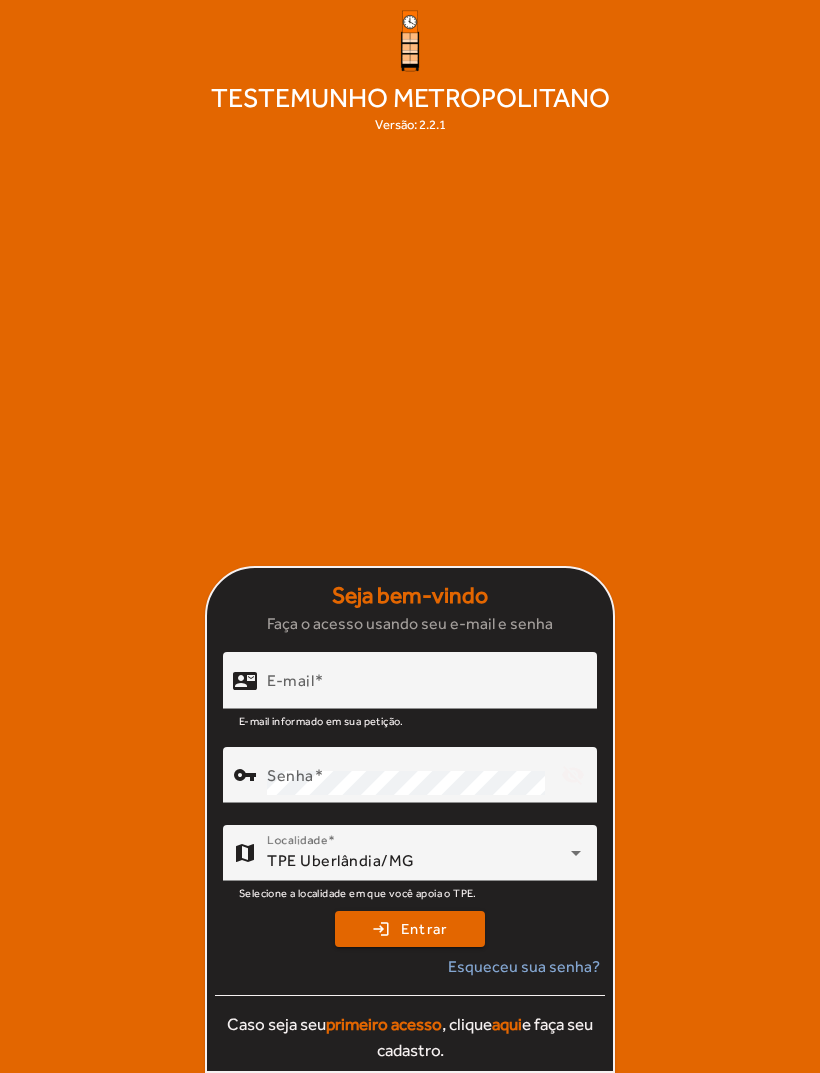 click on "E-mail" at bounding box center (424, 689) 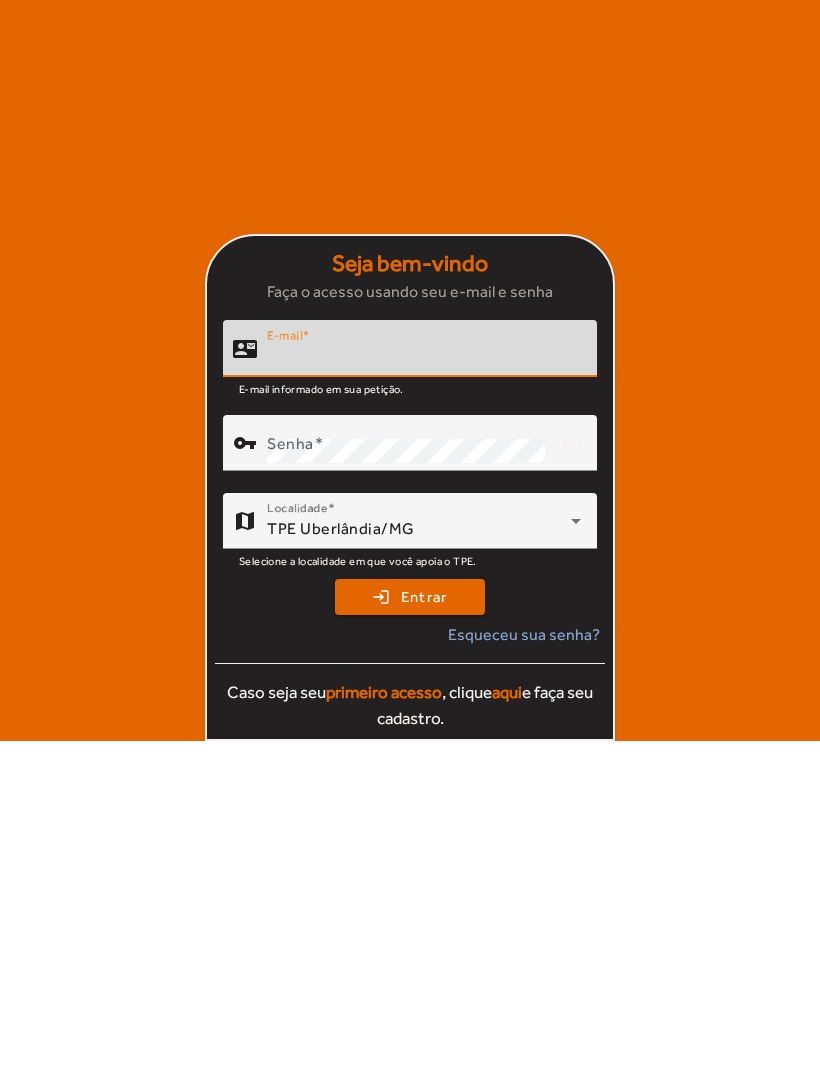 scroll, scrollTop: 0, scrollLeft: 0, axis: both 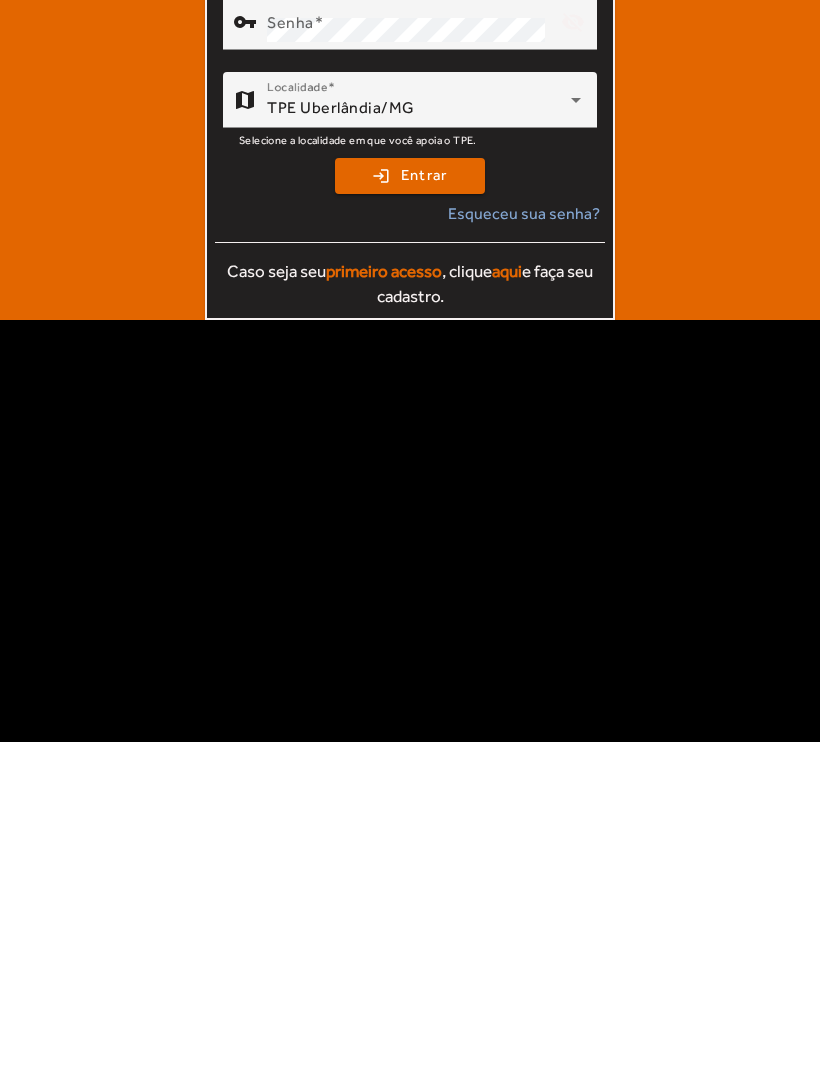 type on "**********" 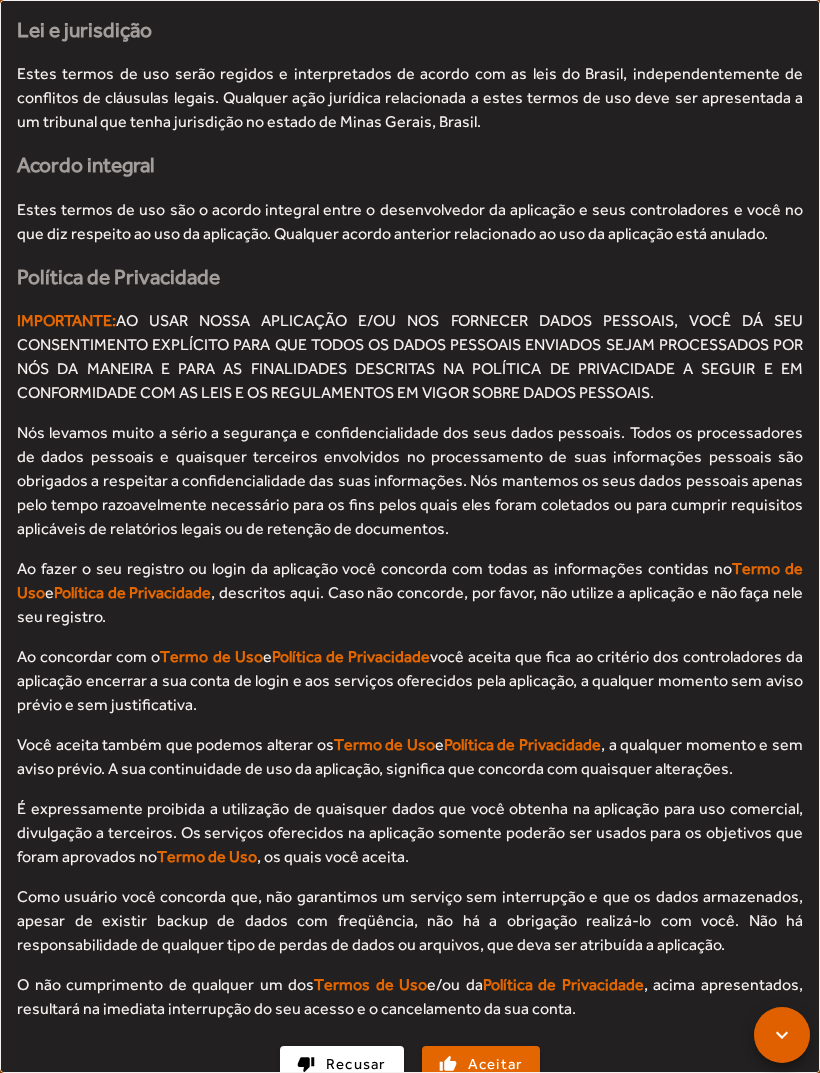 scroll, scrollTop: 1891, scrollLeft: 0, axis: vertical 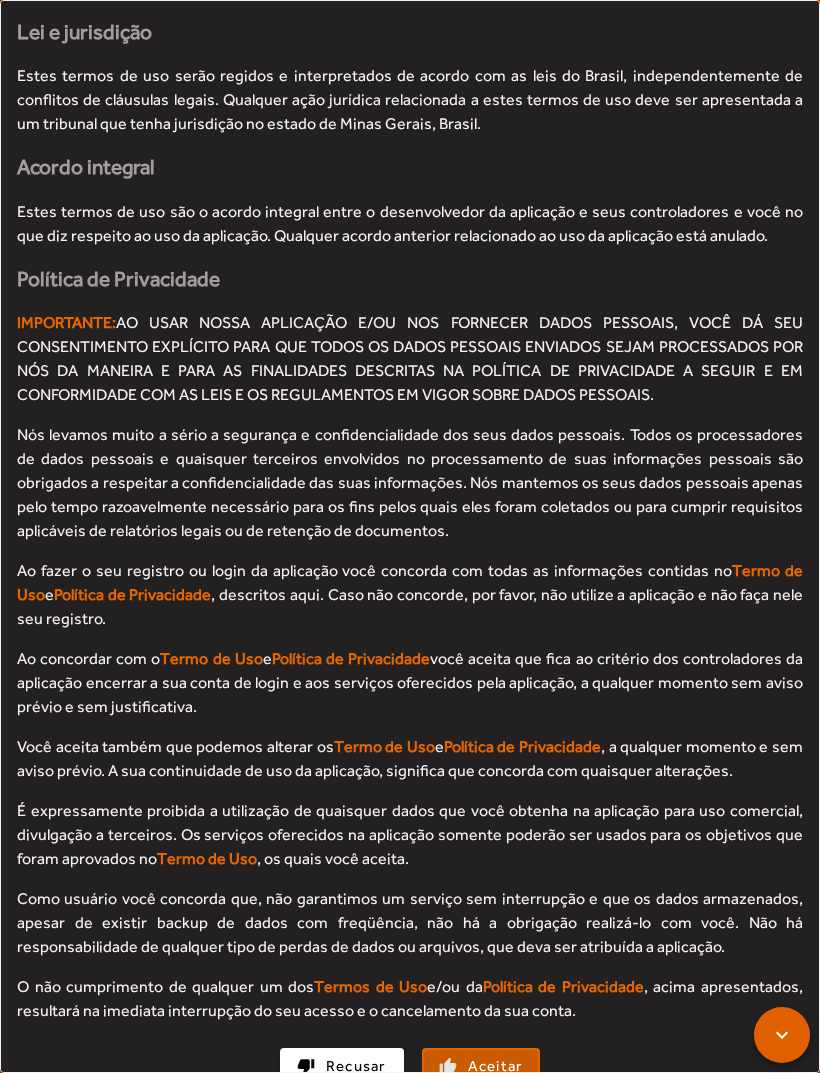 click on "Aceitar" at bounding box center [495, 1066] 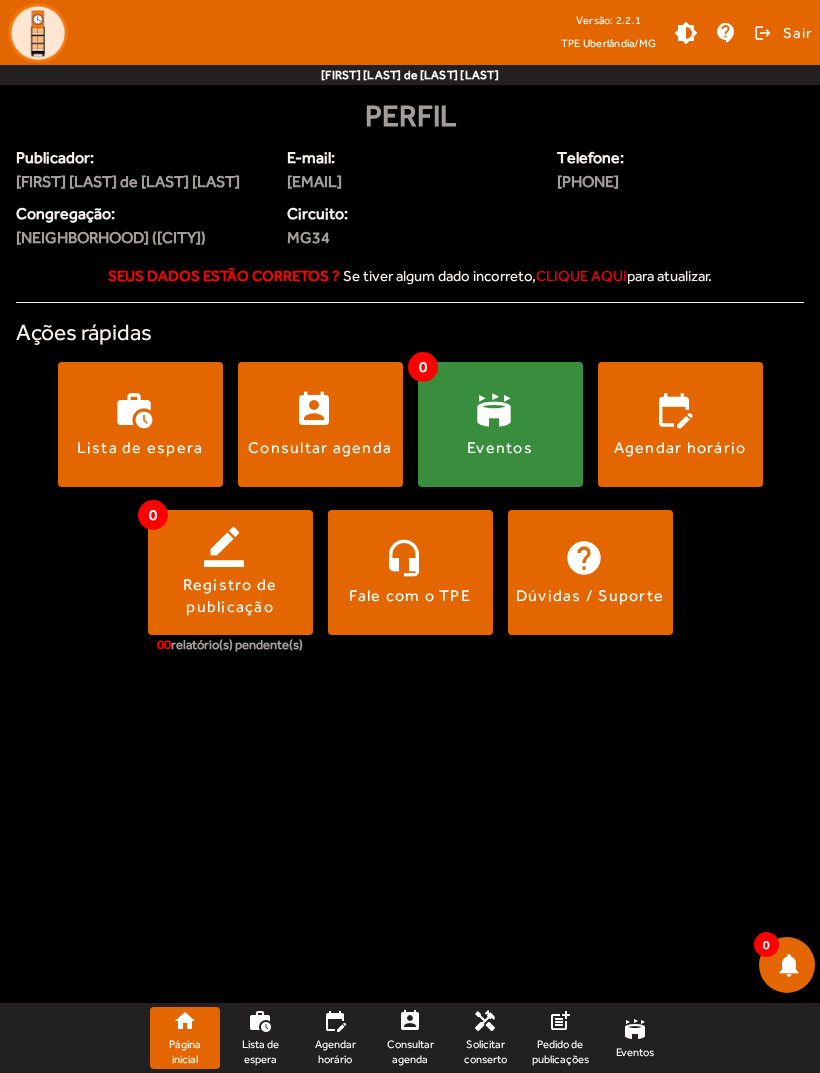 click 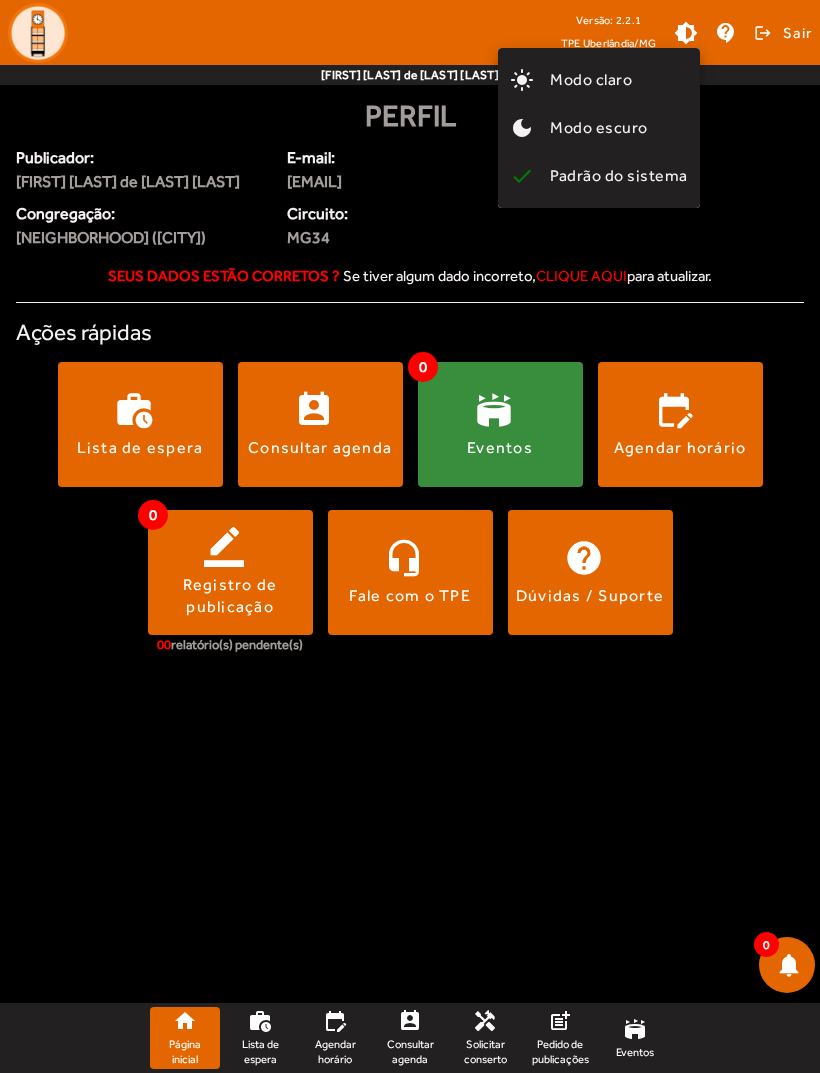click at bounding box center [410, 536] 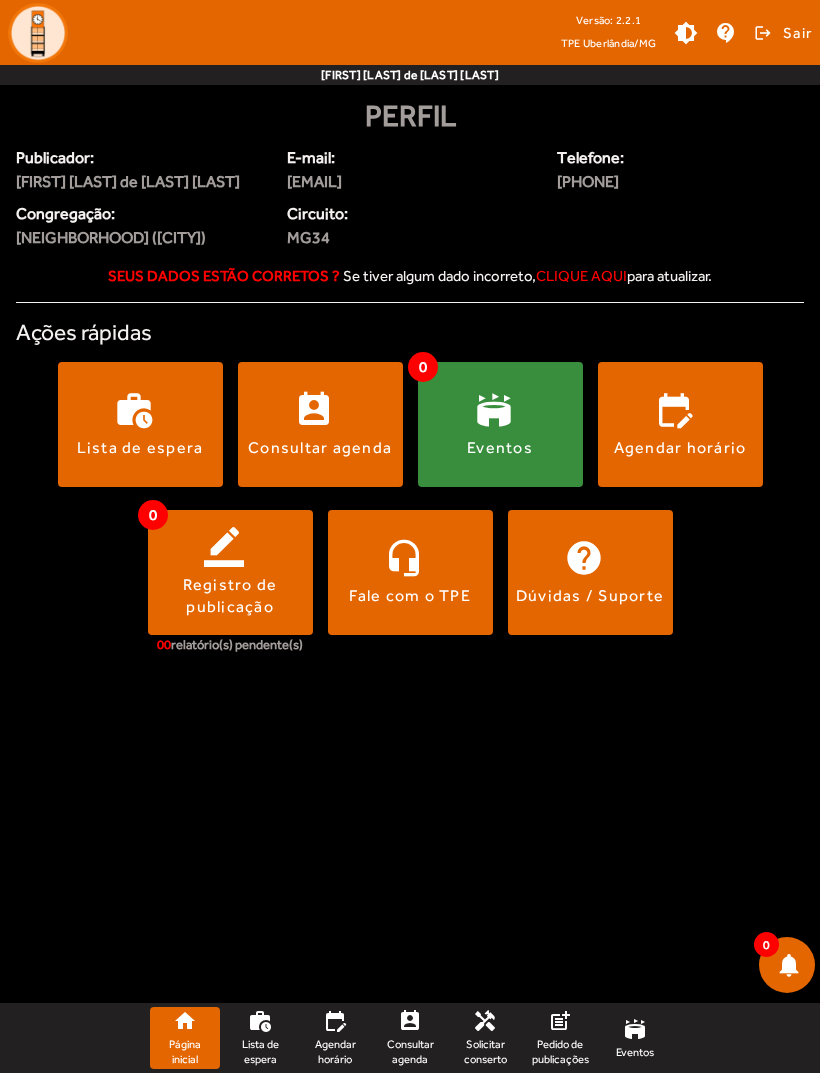 click 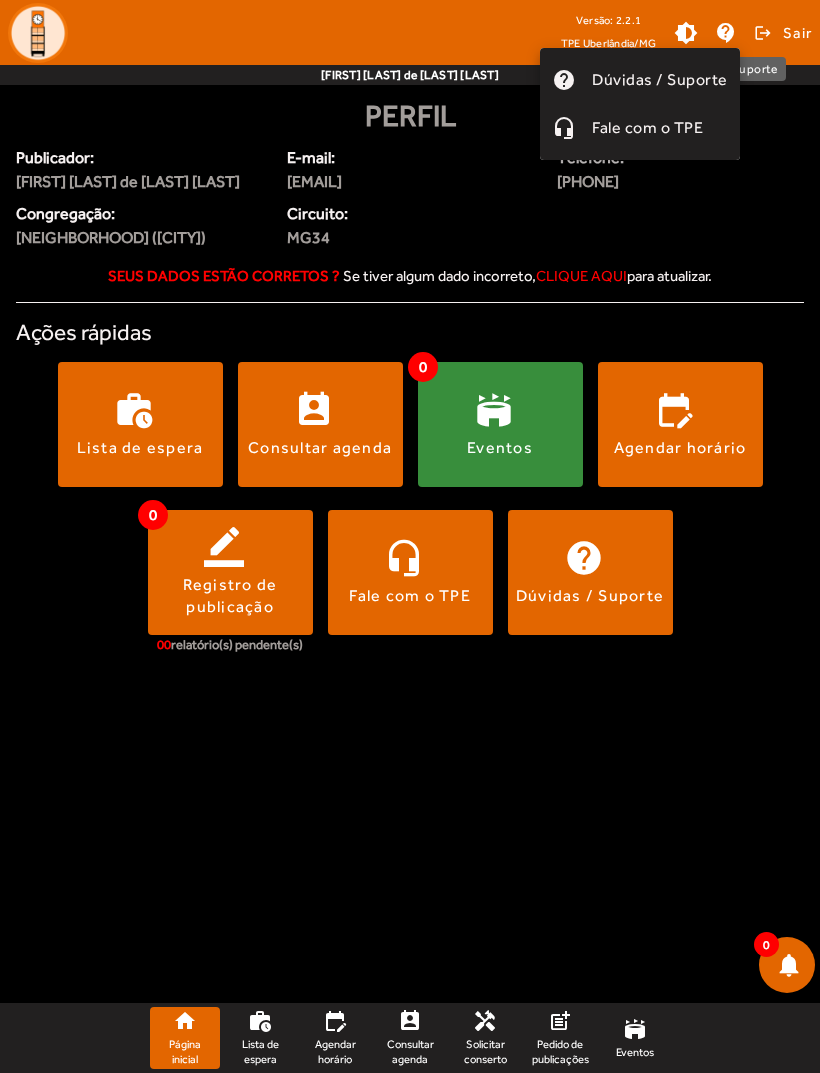 click at bounding box center (410, 536) 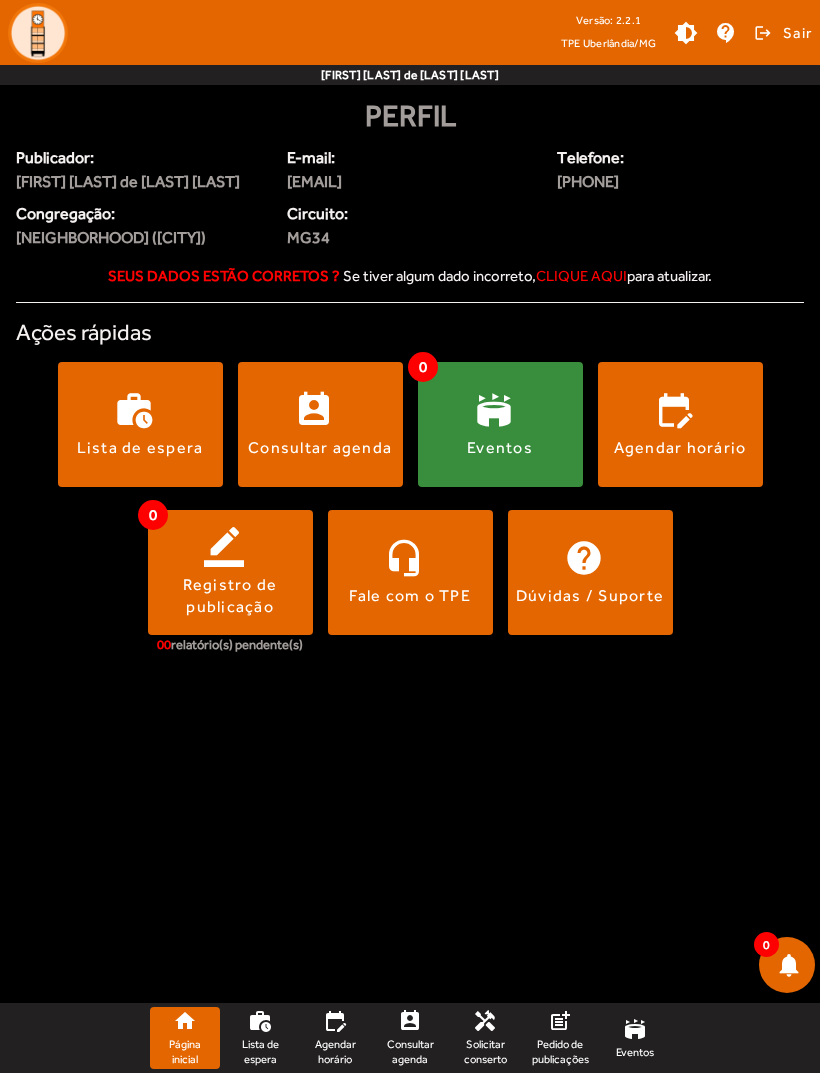 click on "Lista de espera" 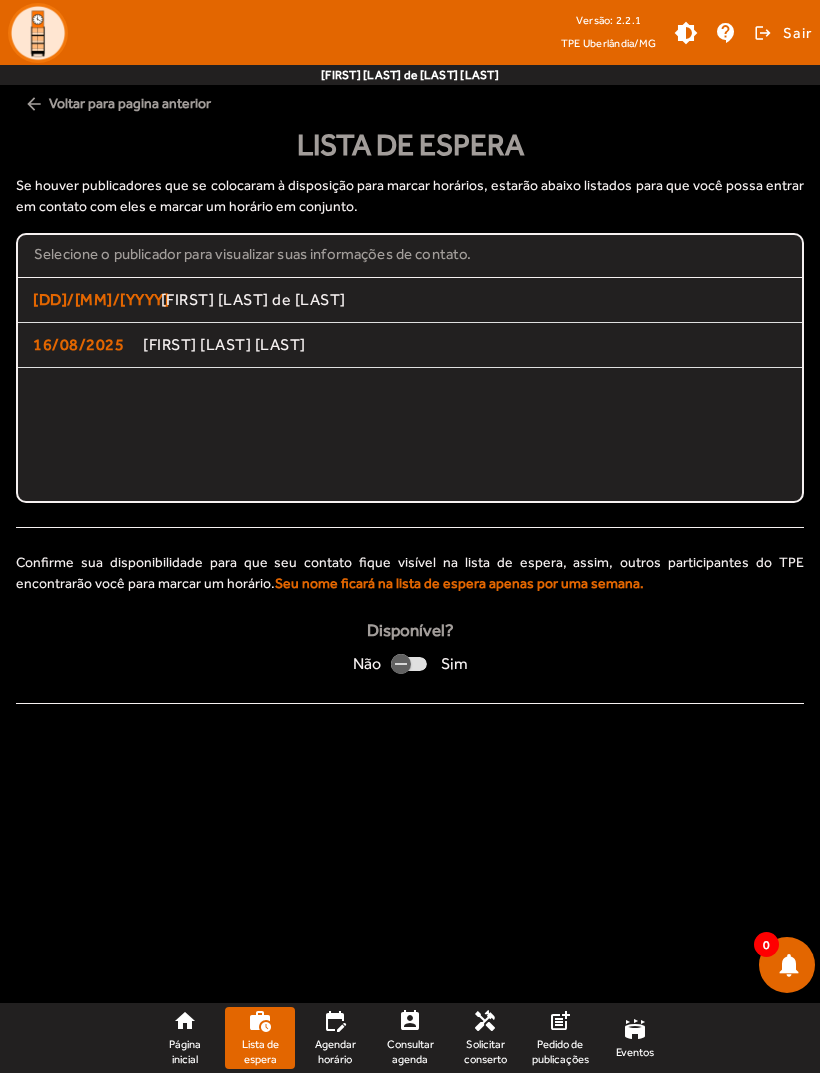 click on "edit_calendar" 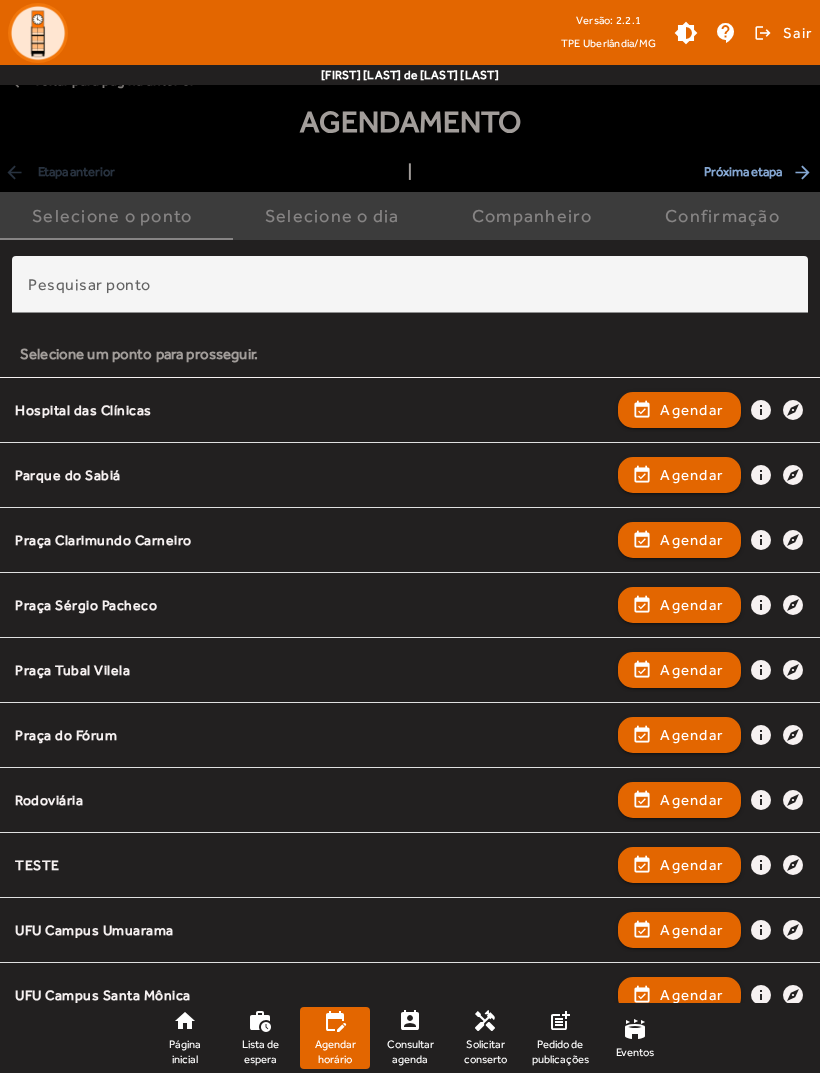 scroll, scrollTop: 57, scrollLeft: 0, axis: vertical 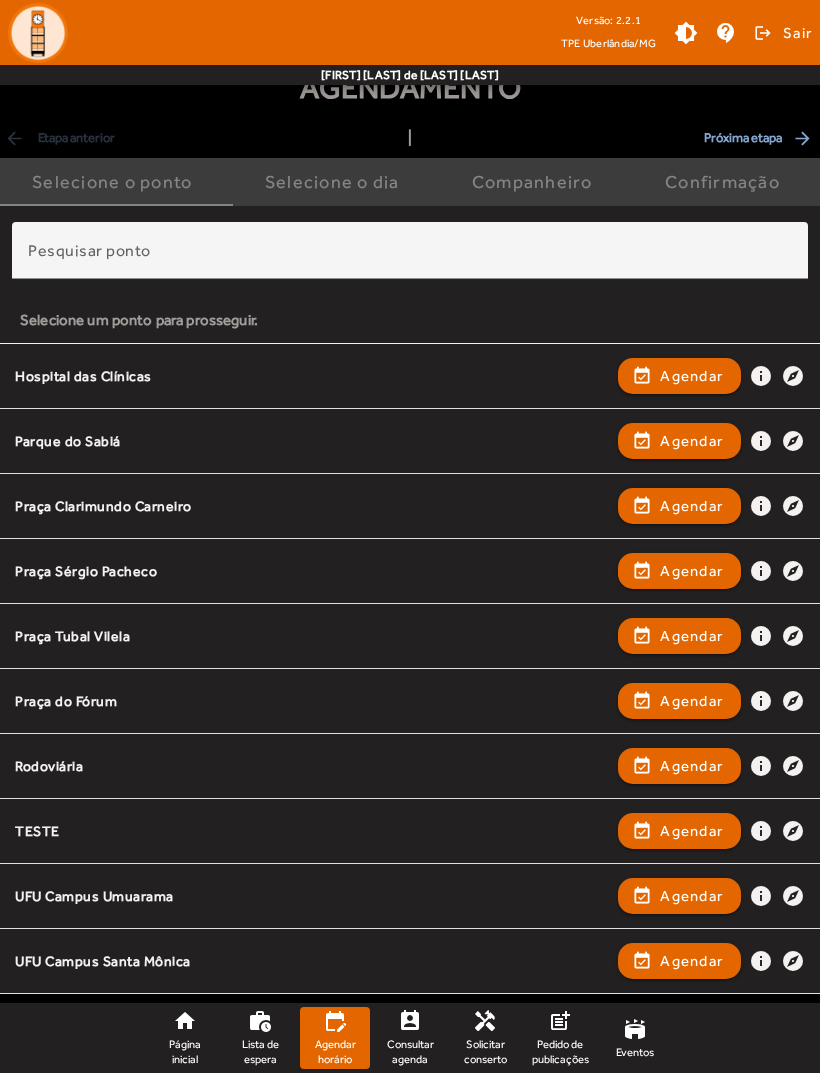 click on "Agendar" at bounding box center [691, 571] 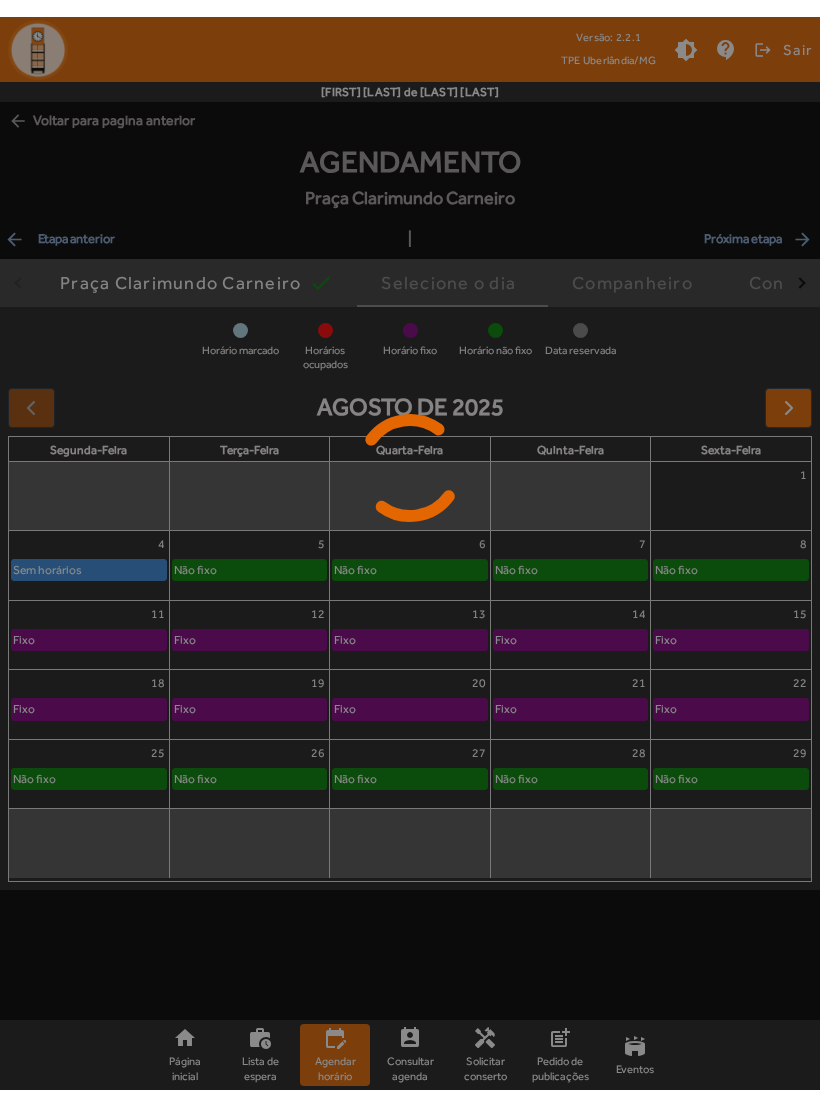 scroll, scrollTop: 0, scrollLeft: 0, axis: both 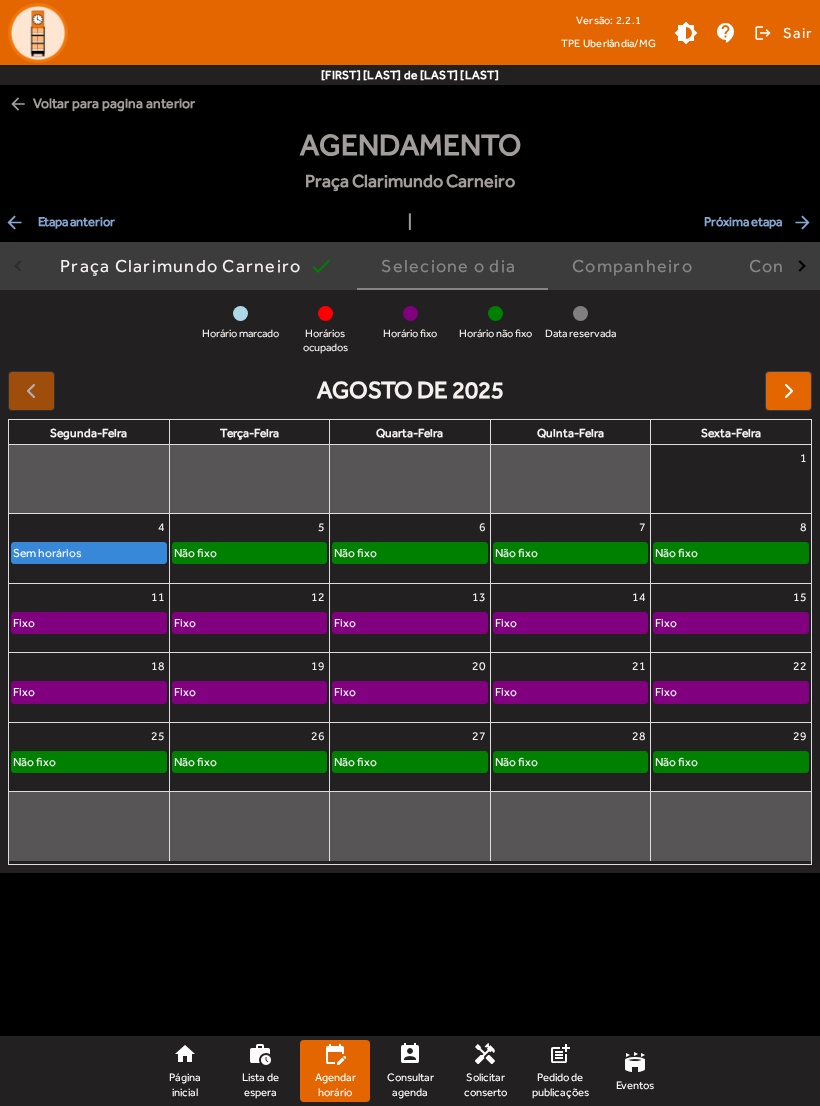 click on "home Página inicial" 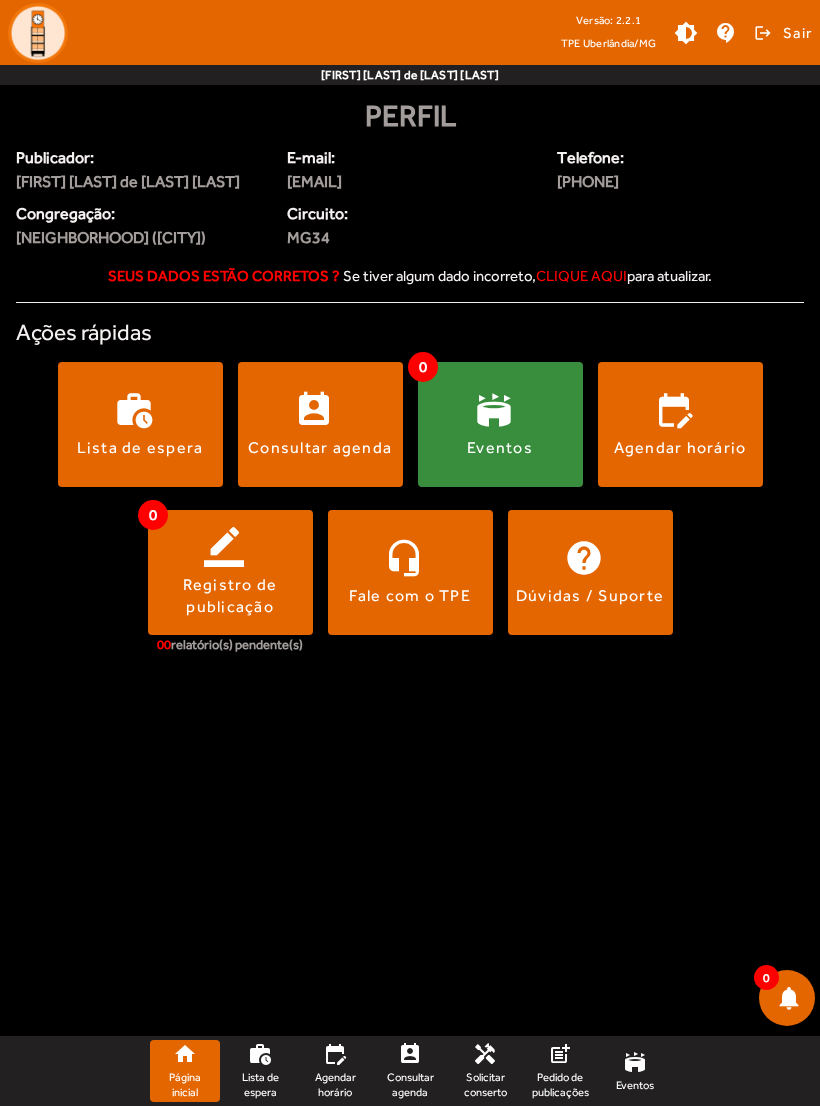 click on "Agendar horário" 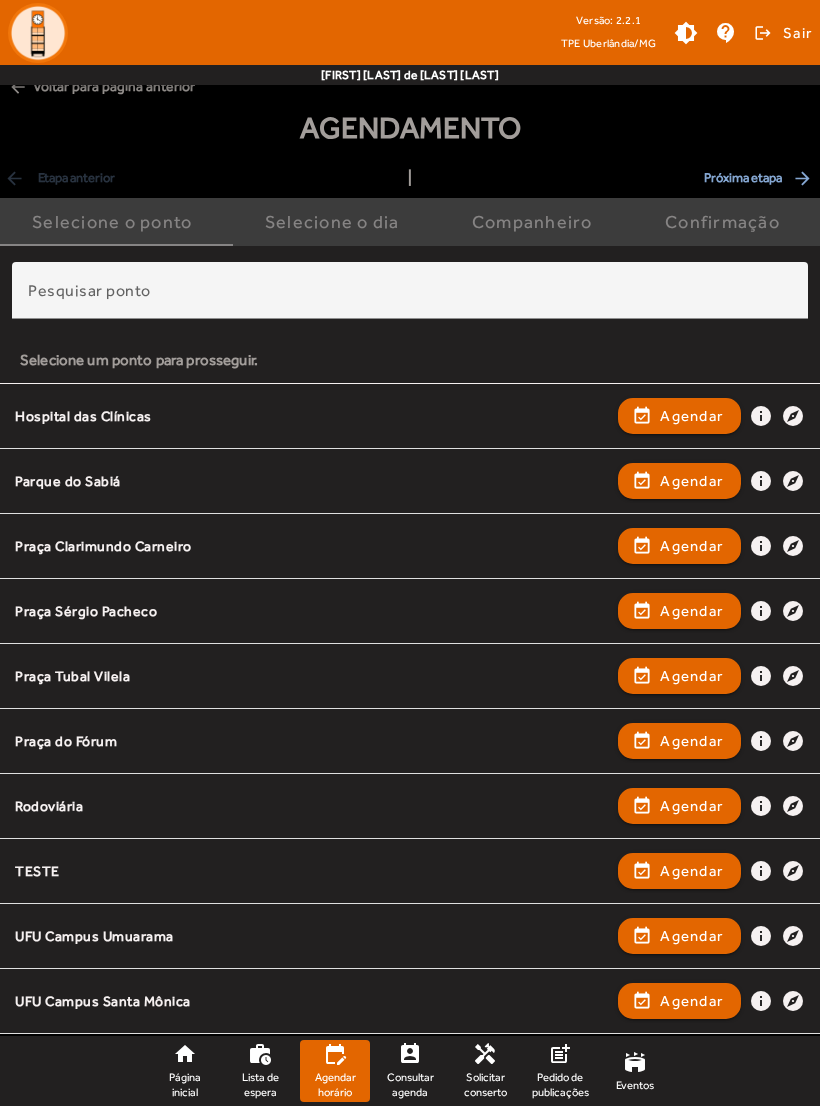 scroll, scrollTop: 24, scrollLeft: 0, axis: vertical 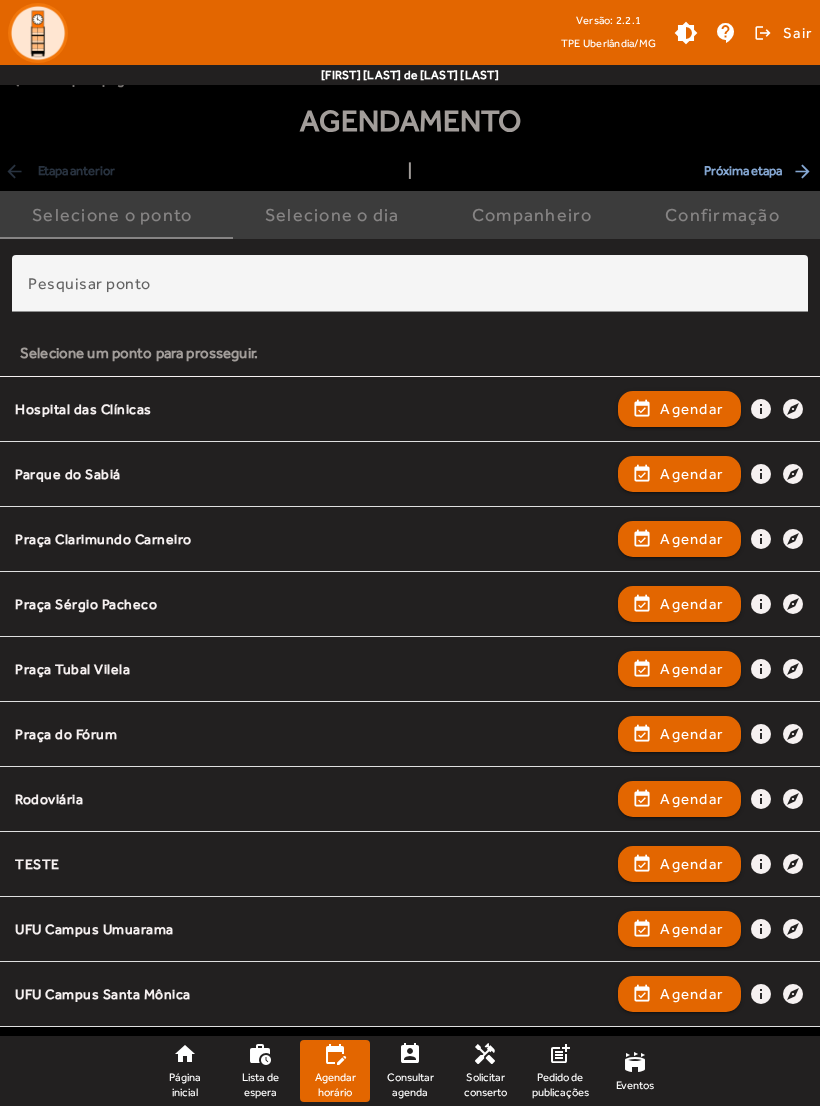click on "perm_contact_calendar Consultar agenda" 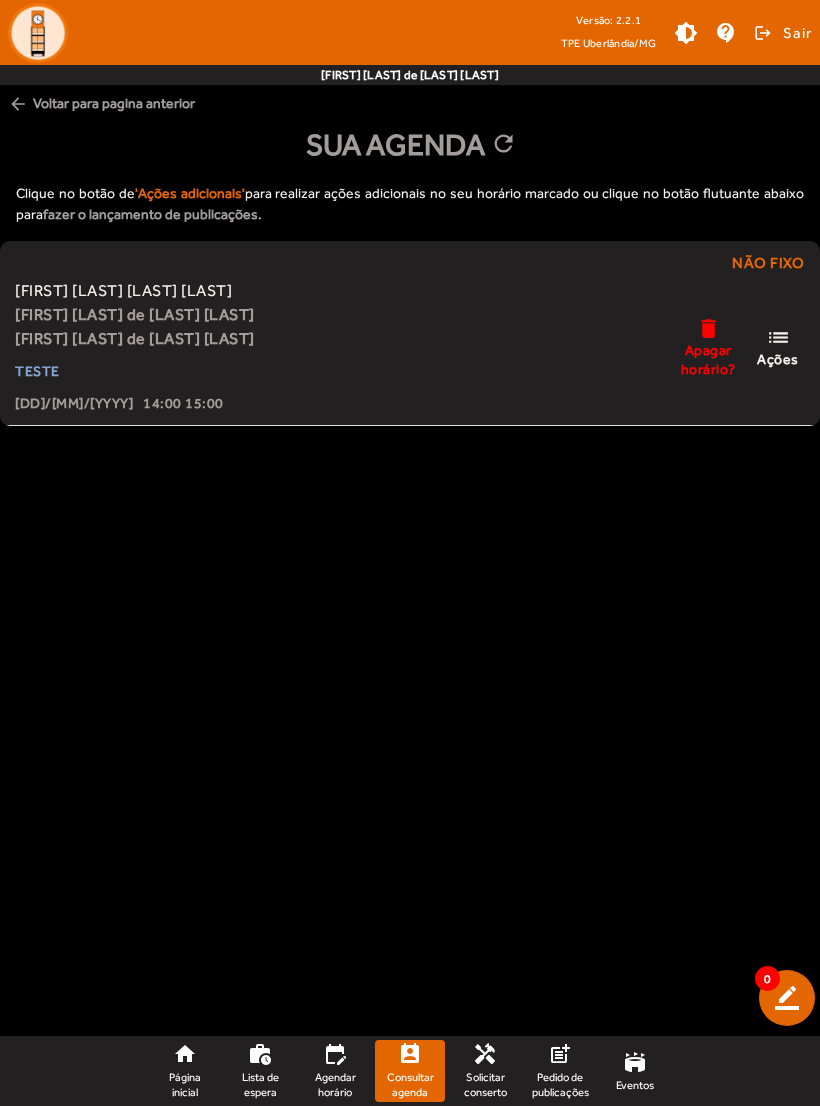 click on "Pedido de publicações" 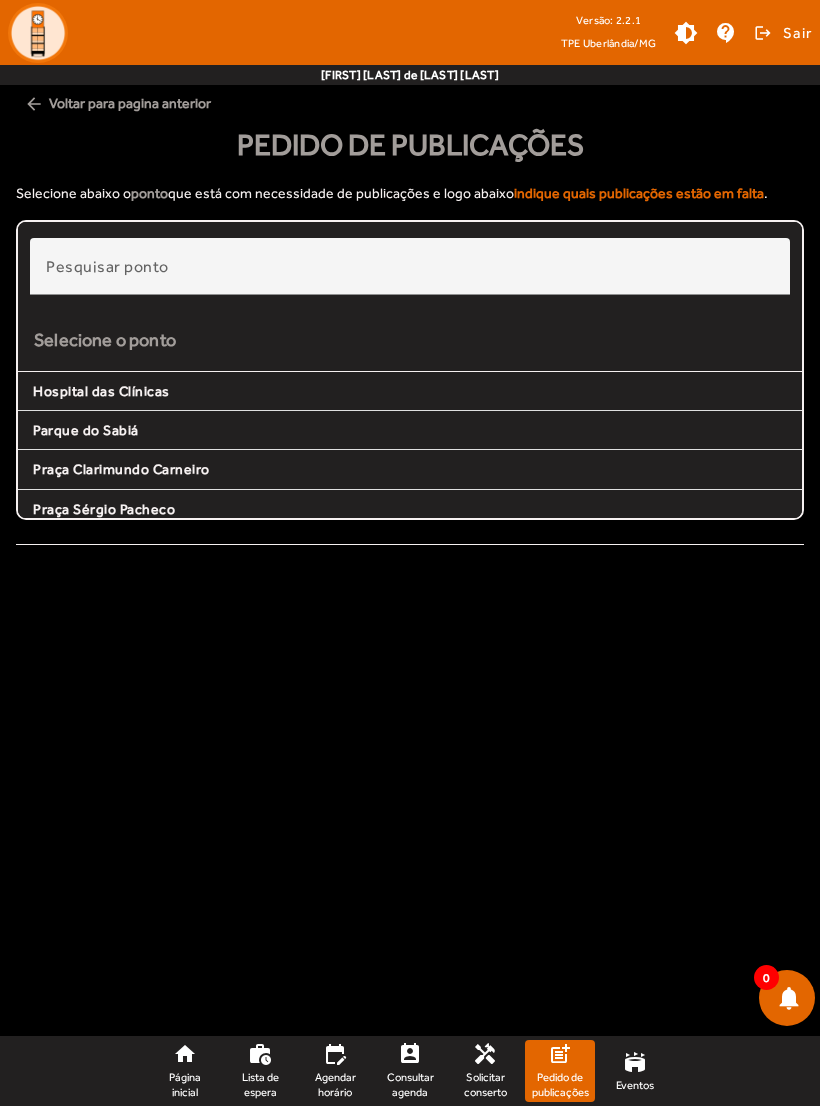 click on "stadium" 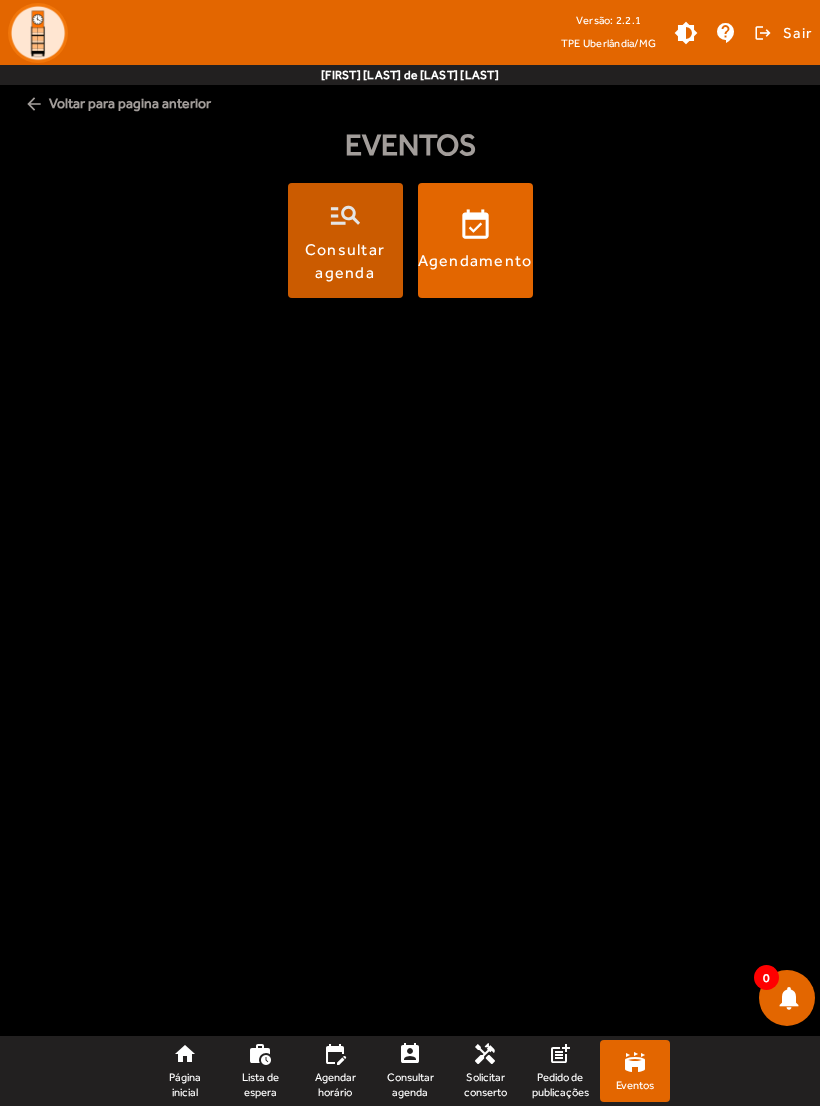 click on "Consultar agenda" 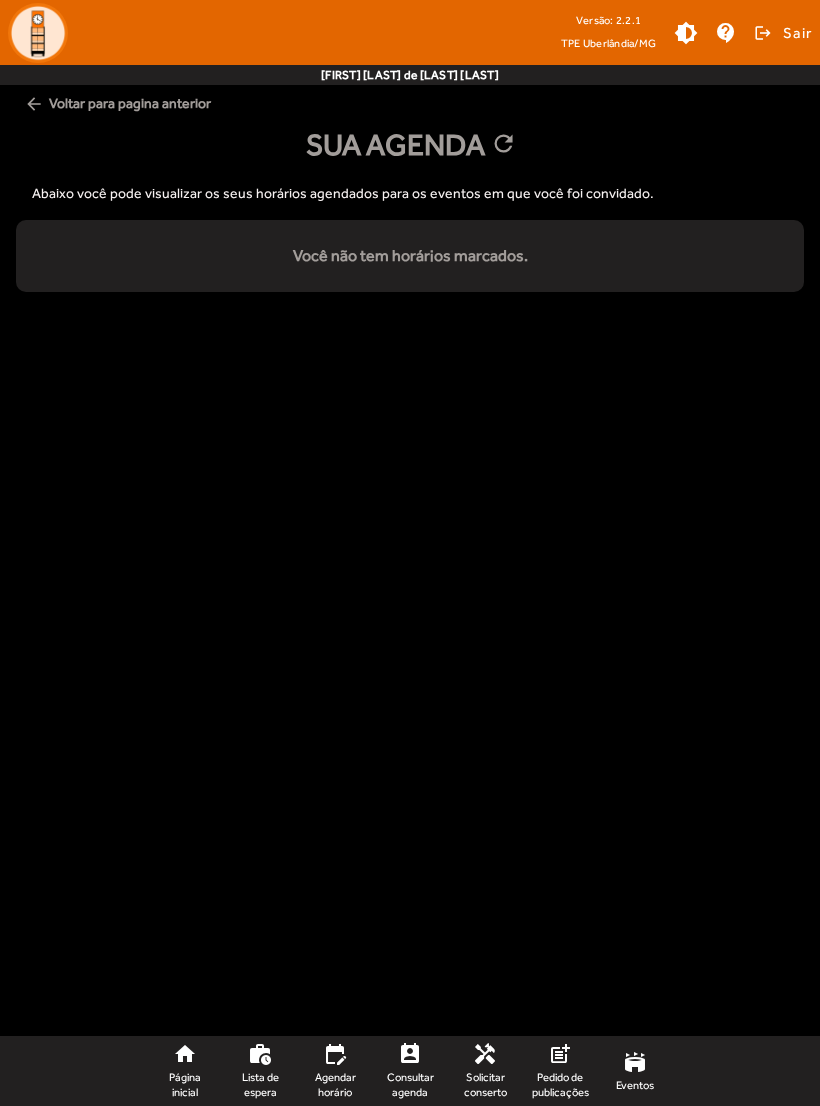 click on "Lista de espera" 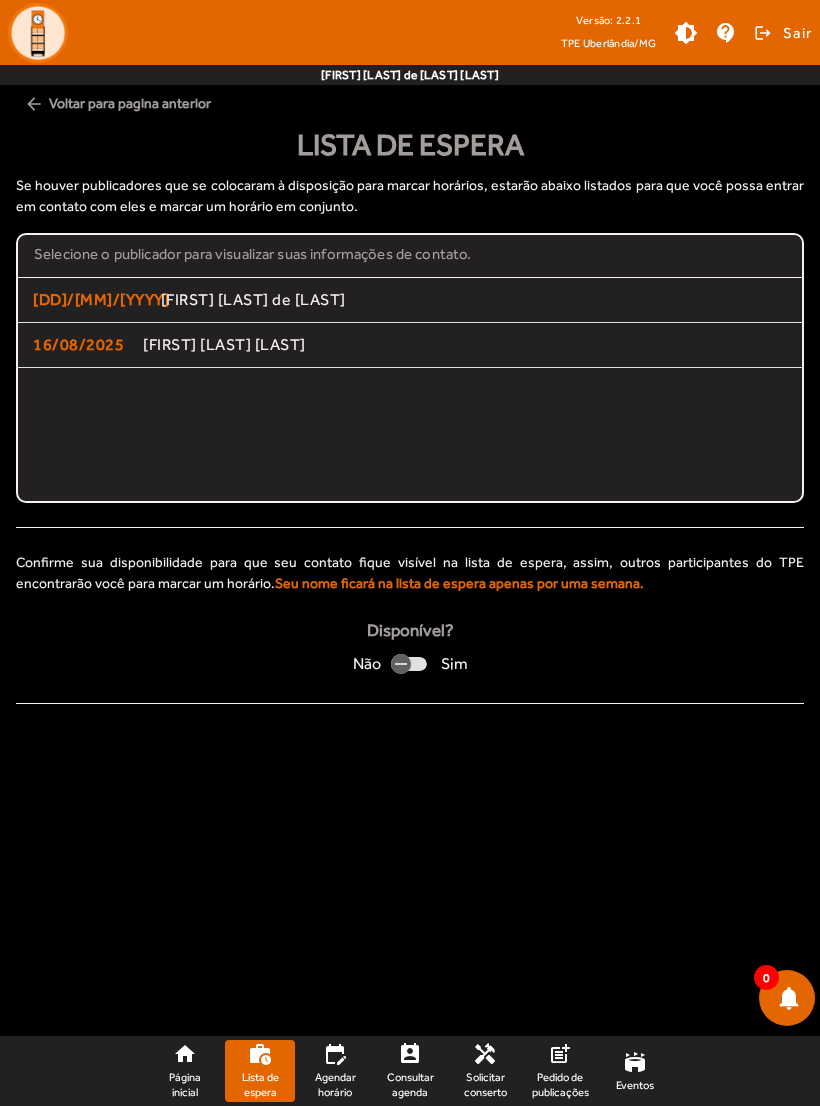 click on "Agendar horário" 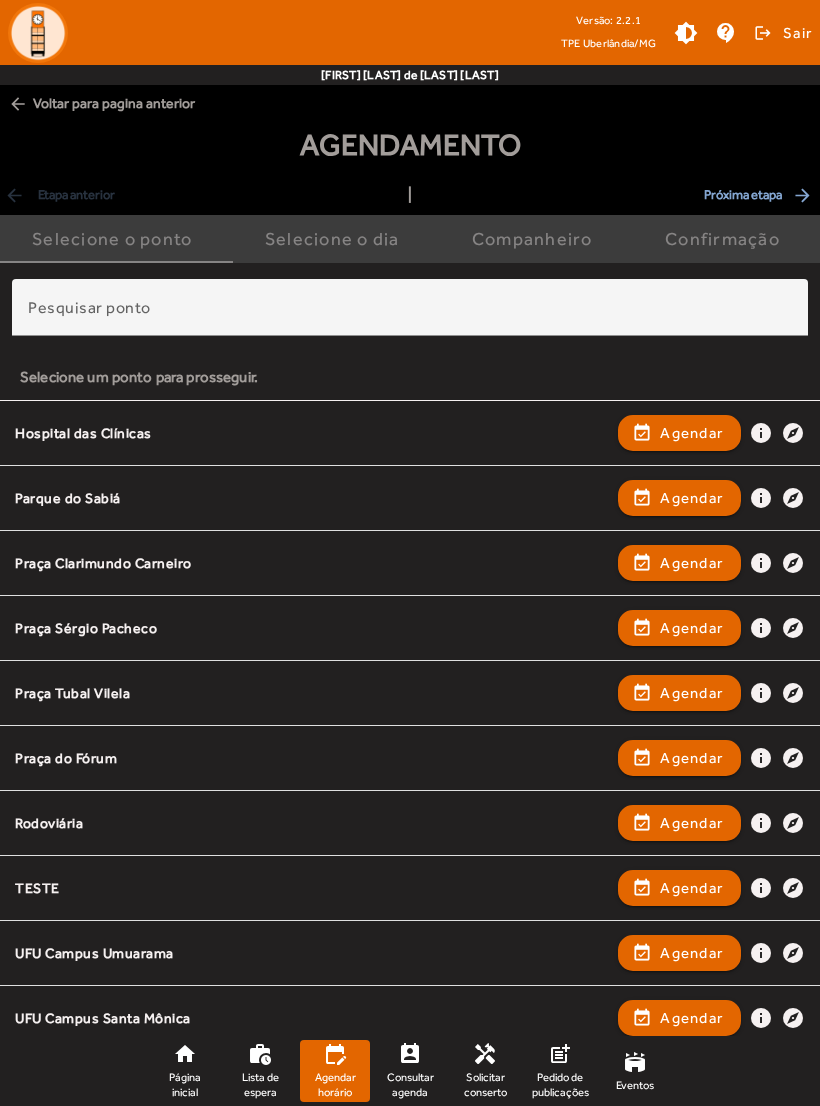 click on "arrow_back  Voltar para pagina anterior" 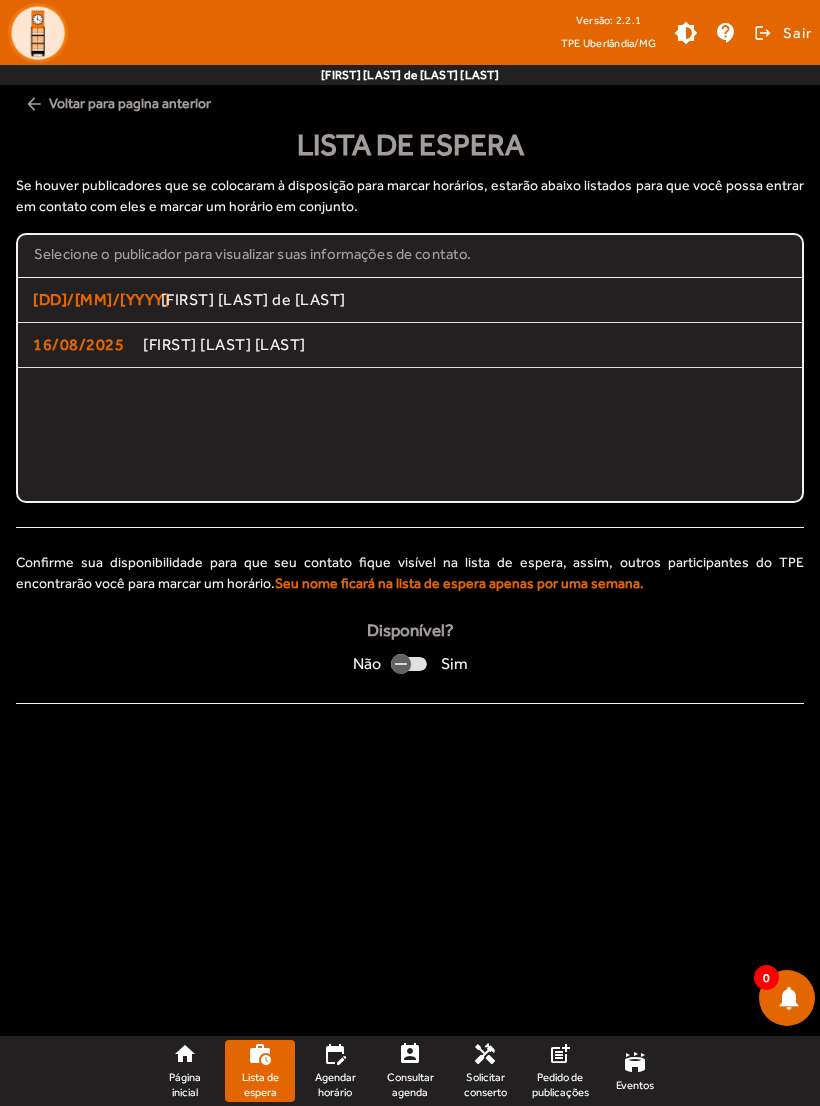 click on "arrow_back  Voltar para pagina anterior" 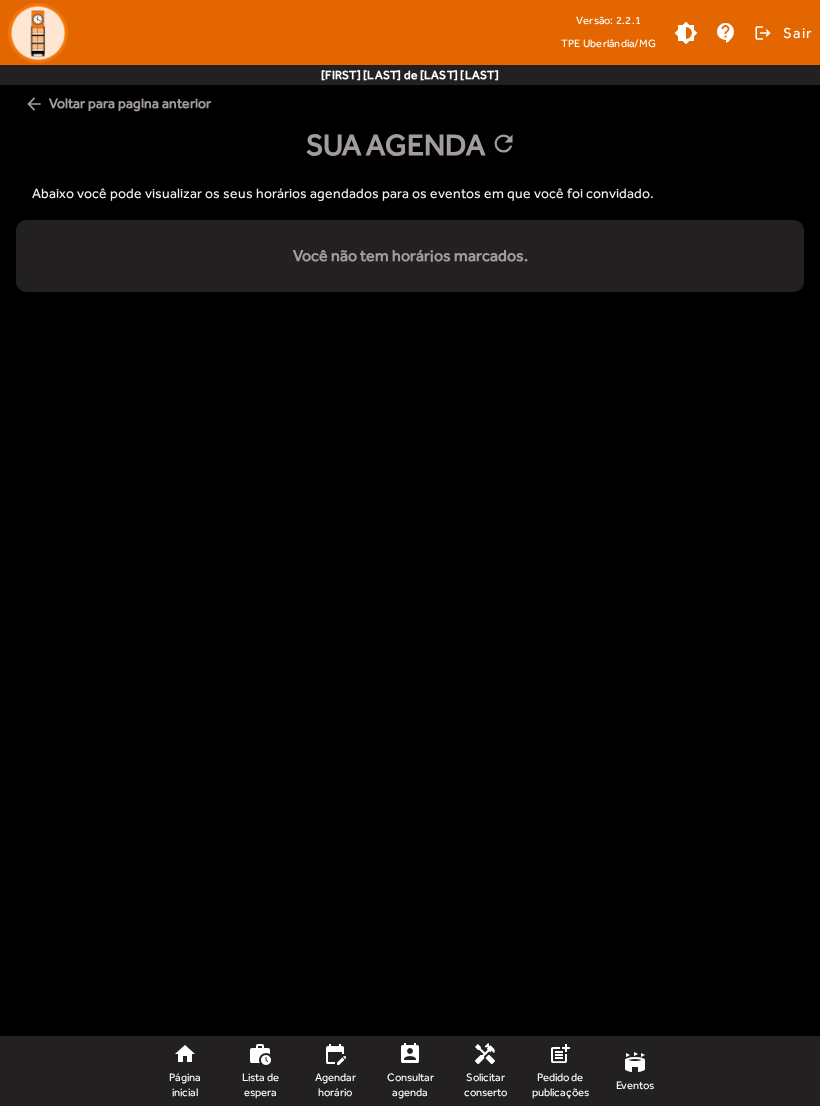 click on "Página inicial" 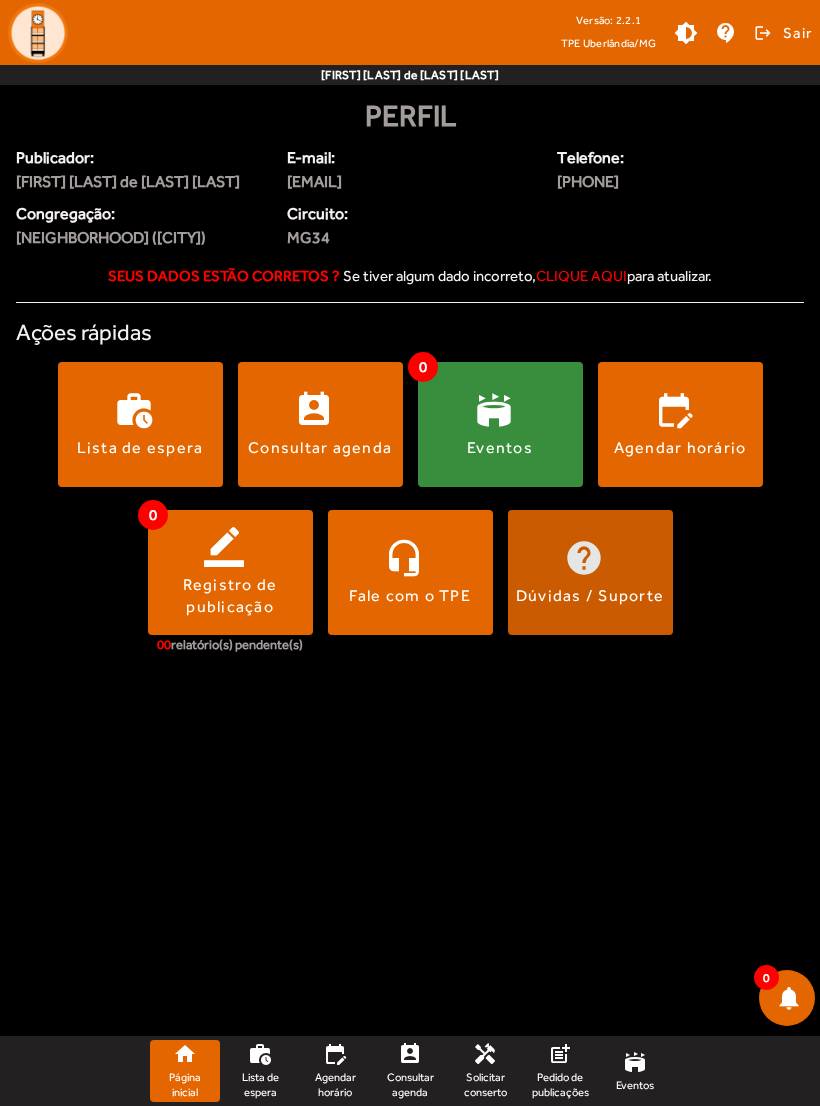 click on "Dúvidas / Suporte" 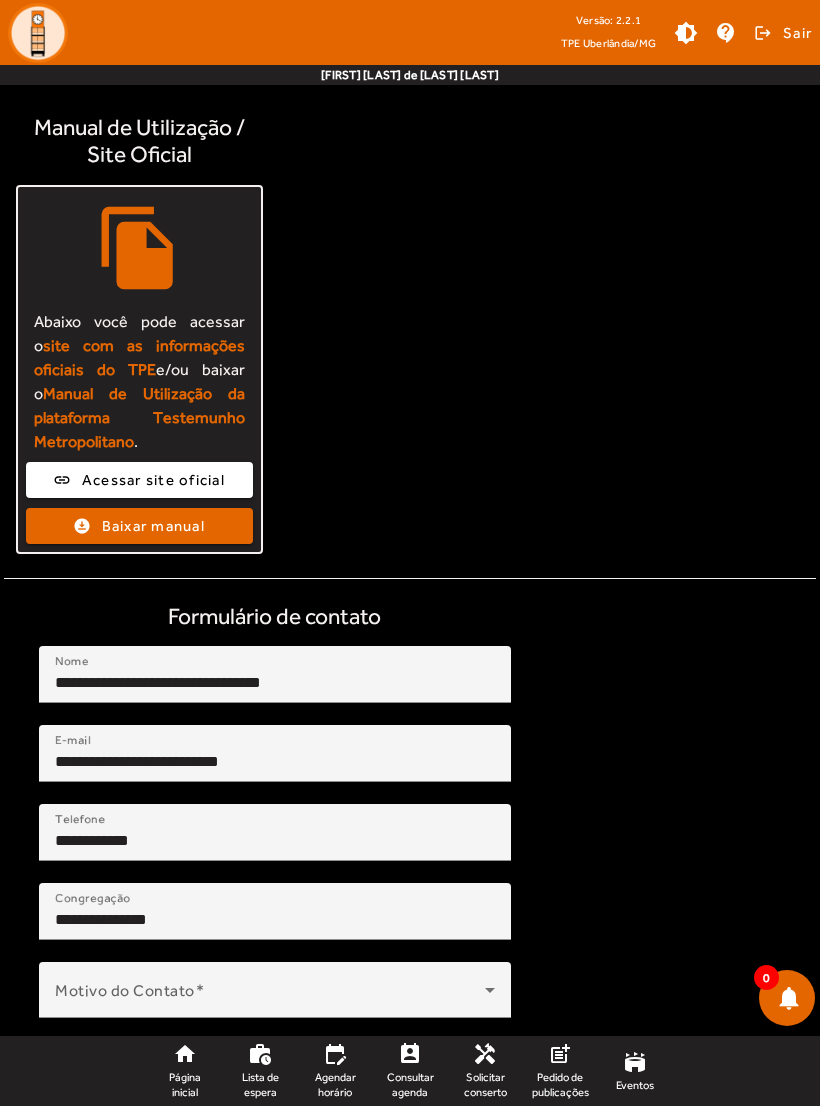 scroll, scrollTop: 0, scrollLeft: 0, axis: both 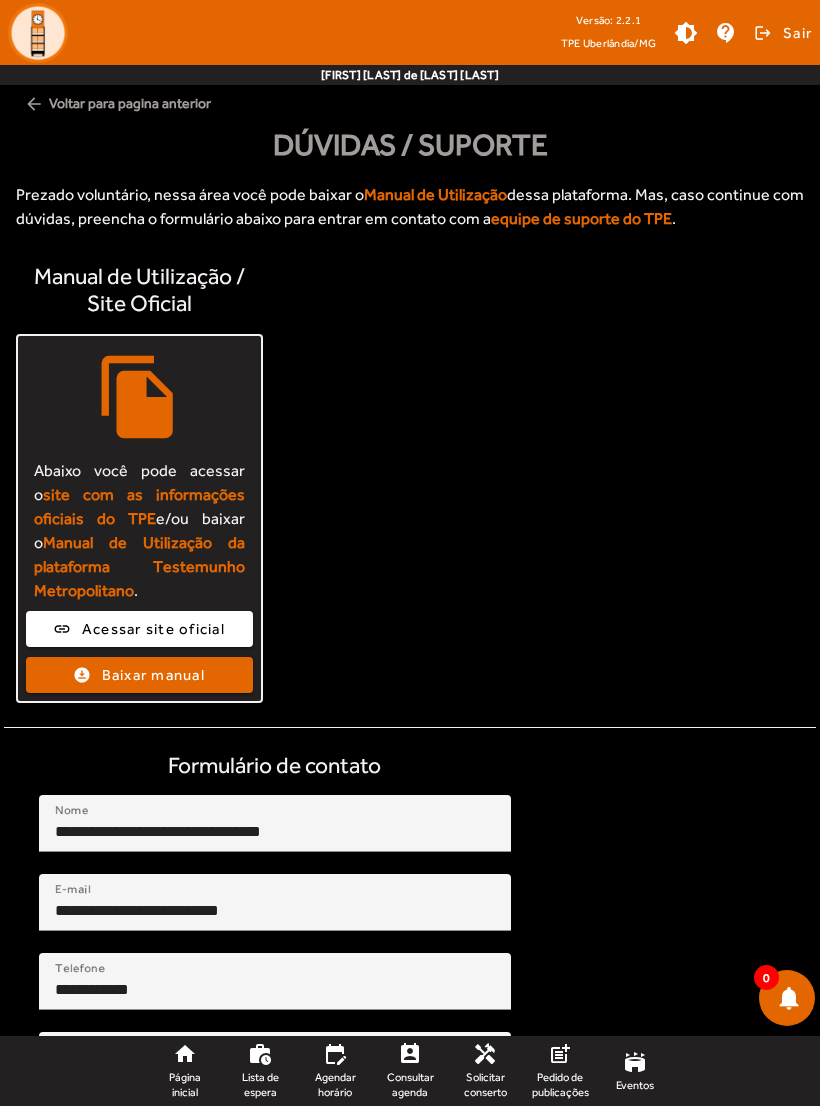 click on "Página inicial" 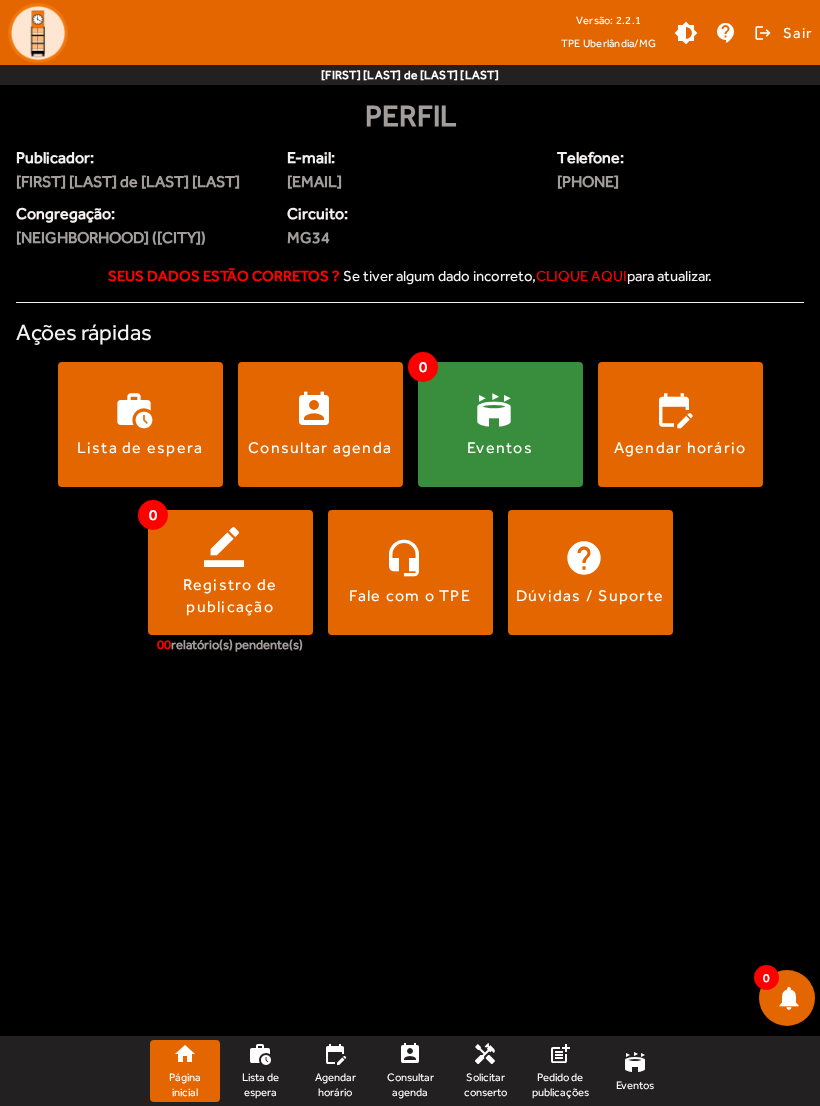 click on "stadium" 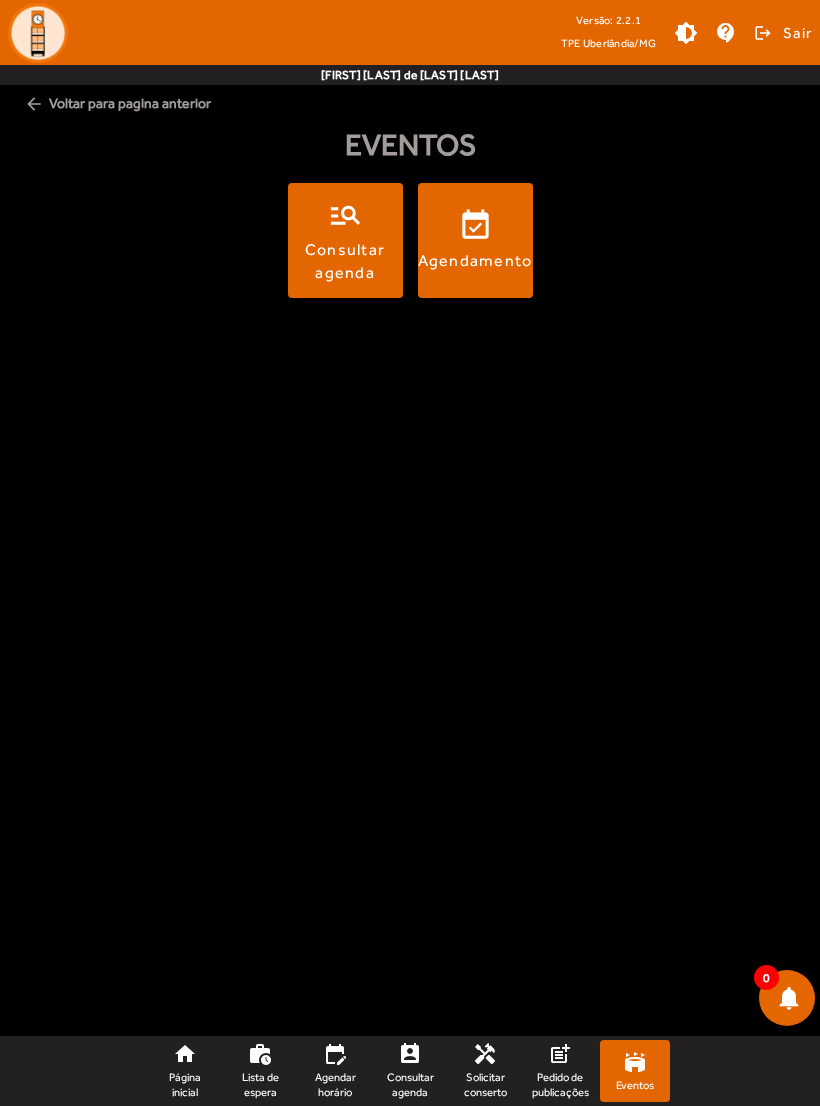 click on "Consultar agenda" 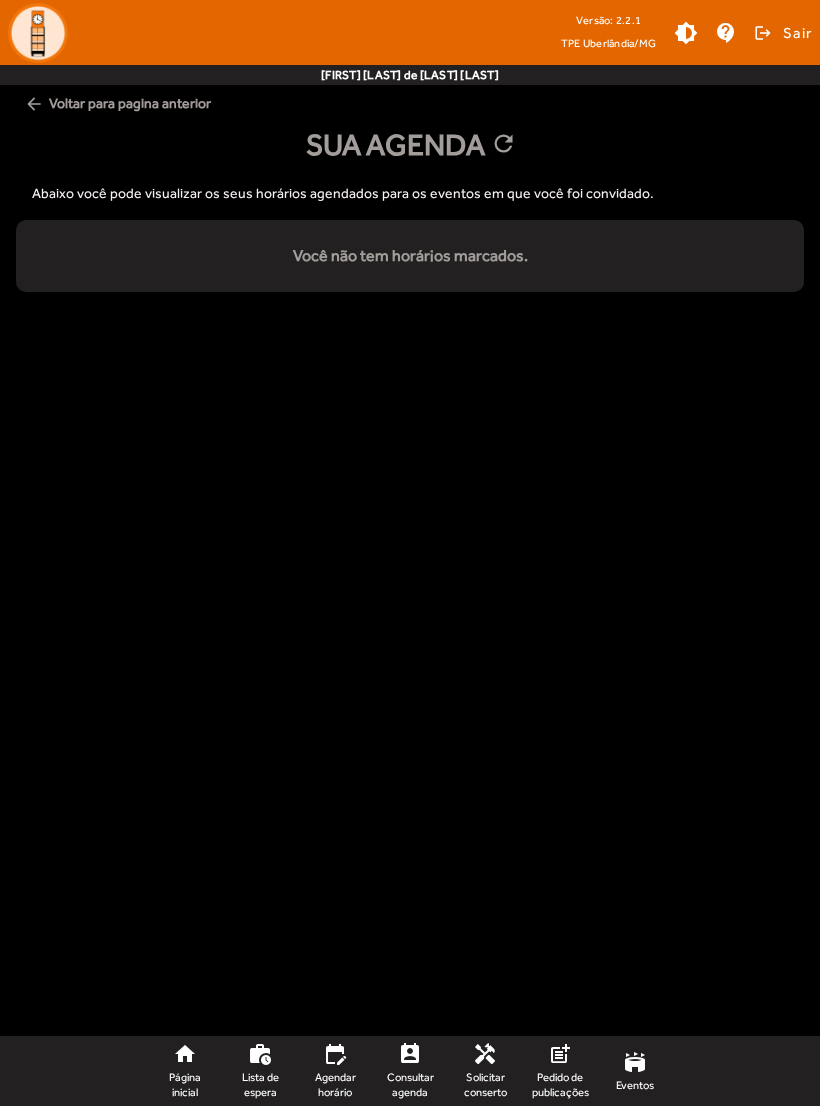 click on "stadium Eventos" 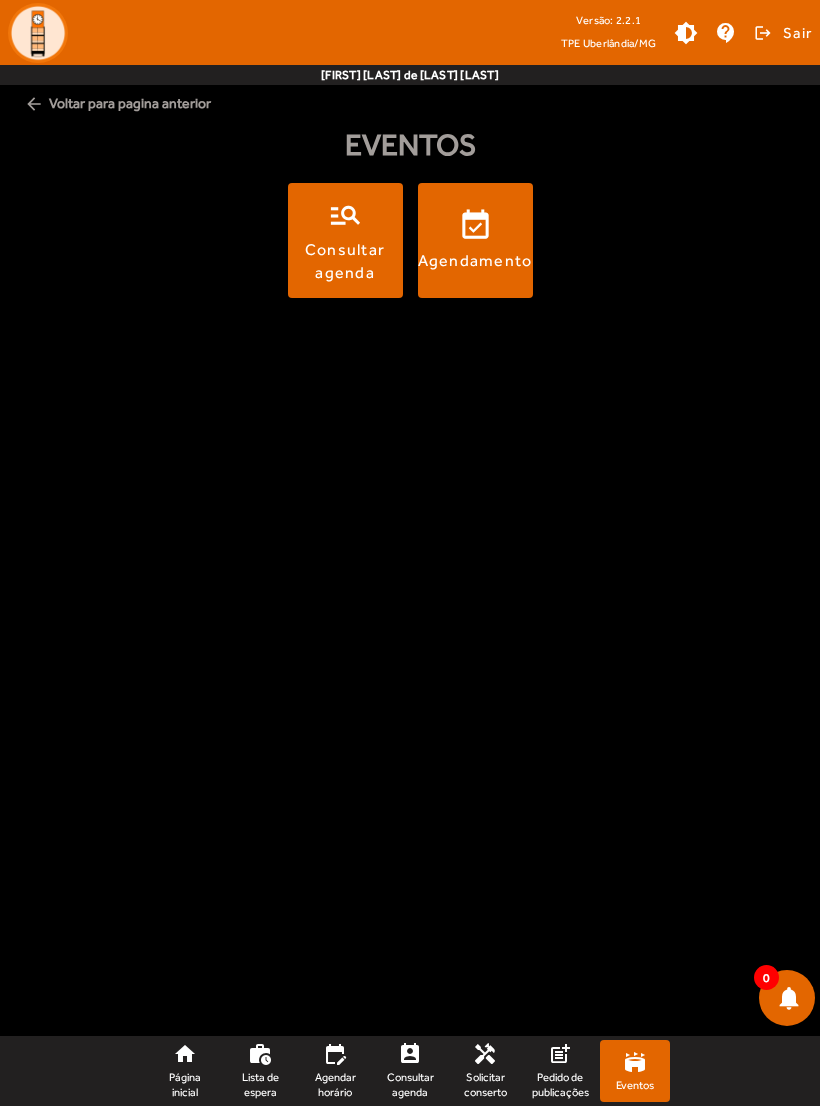click on "Agendamento" 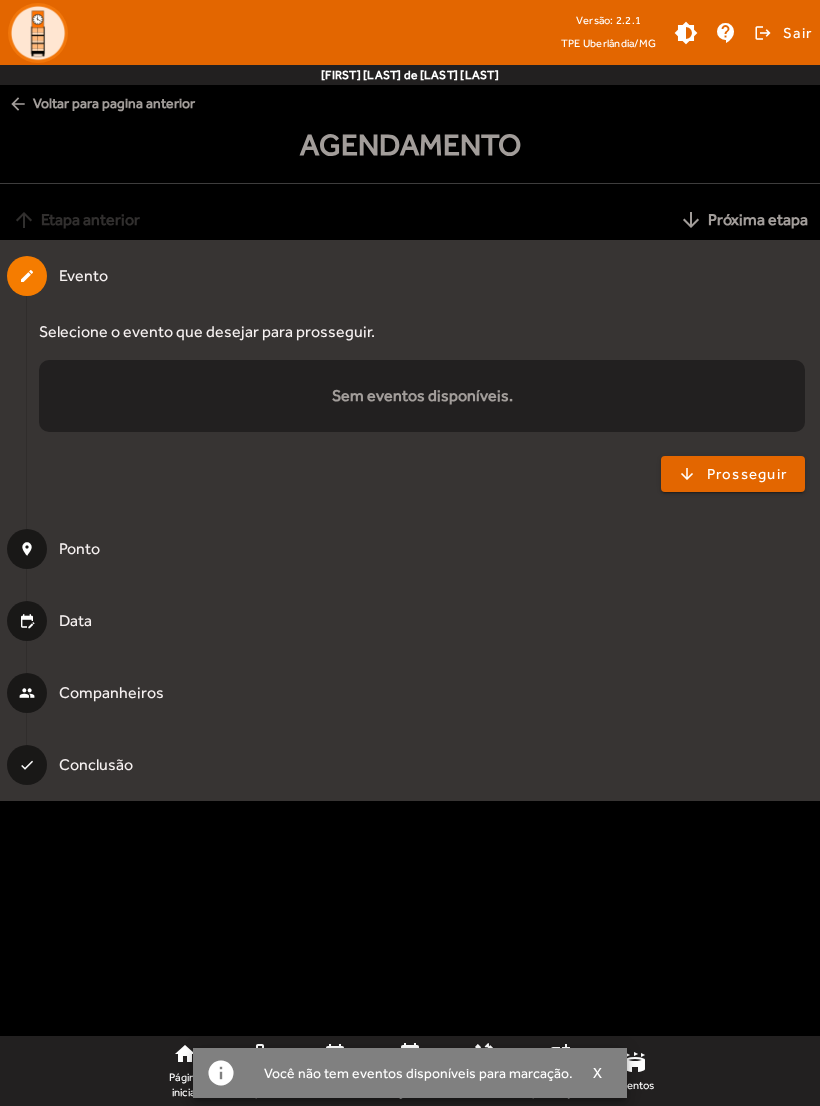 click on "arrow_back  Voltar para pagina anterior   Agendamento  arrow_upward Etapa anterior arrow_downward Próxima etapa Editable create  Evento   Selecione o evento que desejar para prosseguir.   Sem eventos disponíveis.  arrow_downward  Prosseguir  location_on  Ponto  edit_calendar  Data  people  Companheiros  done  Conclusão" 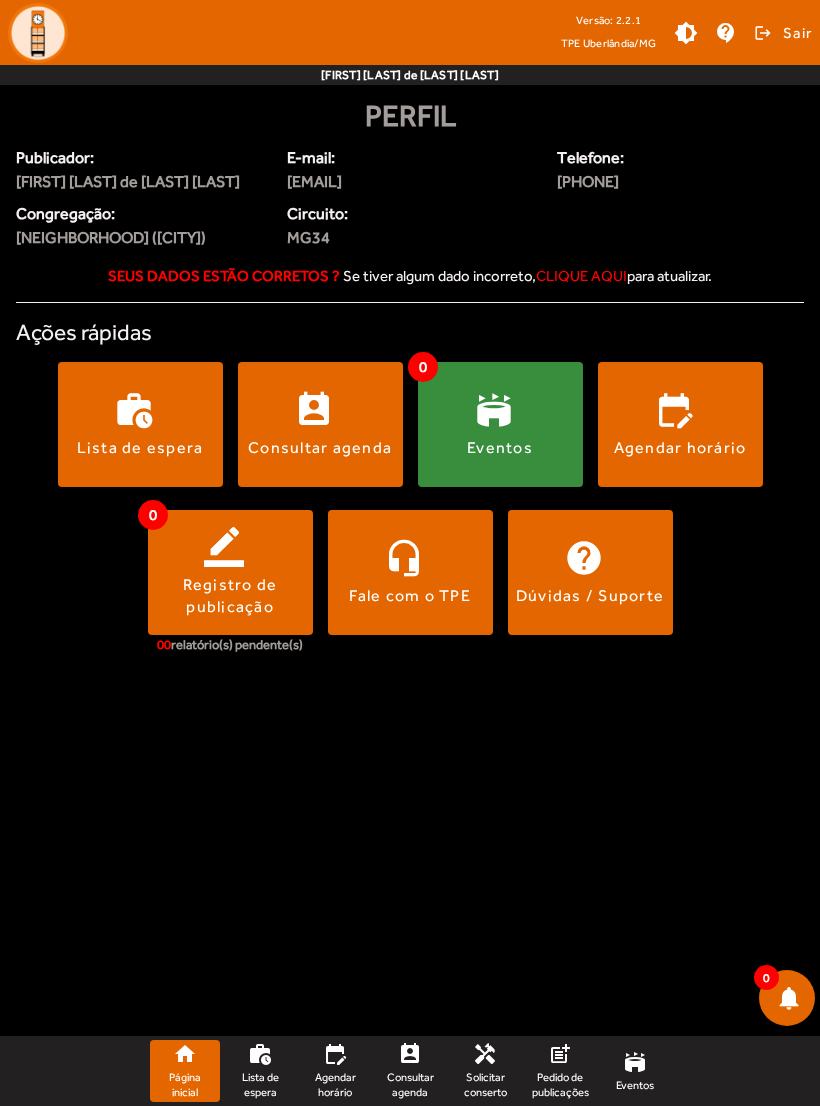 click 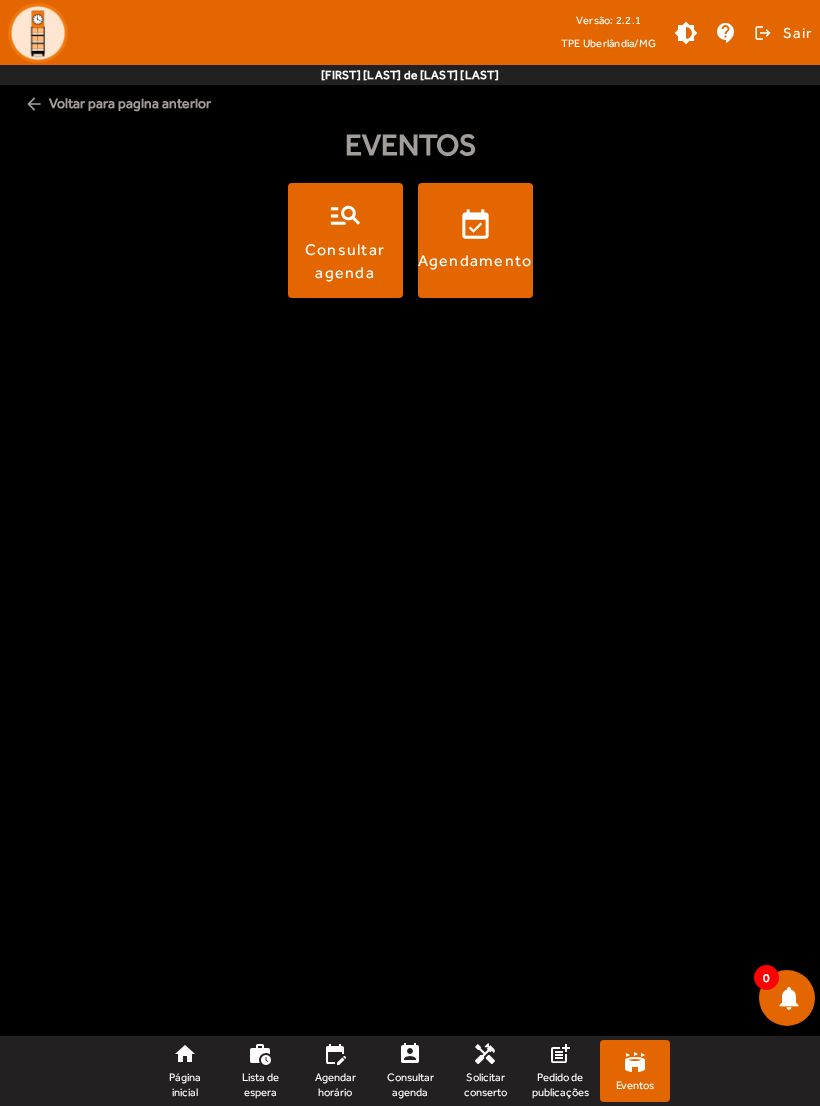 click on "home" 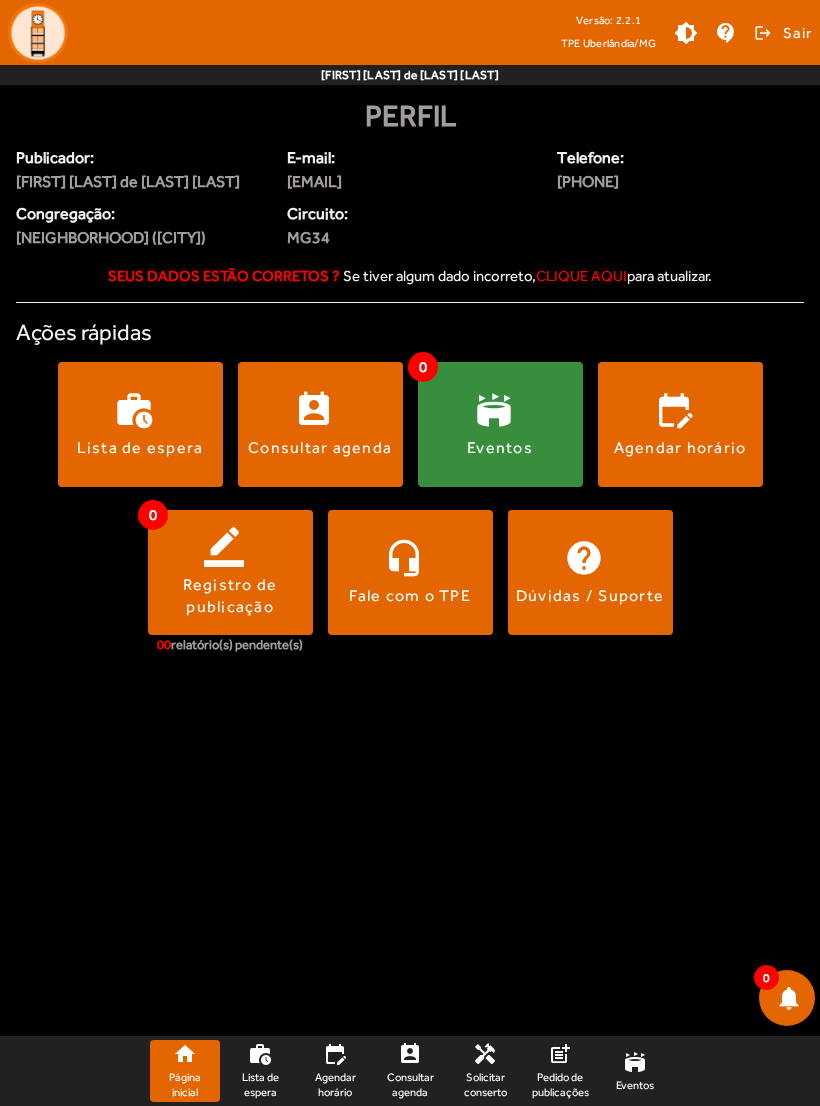 click on "edit_calendar" 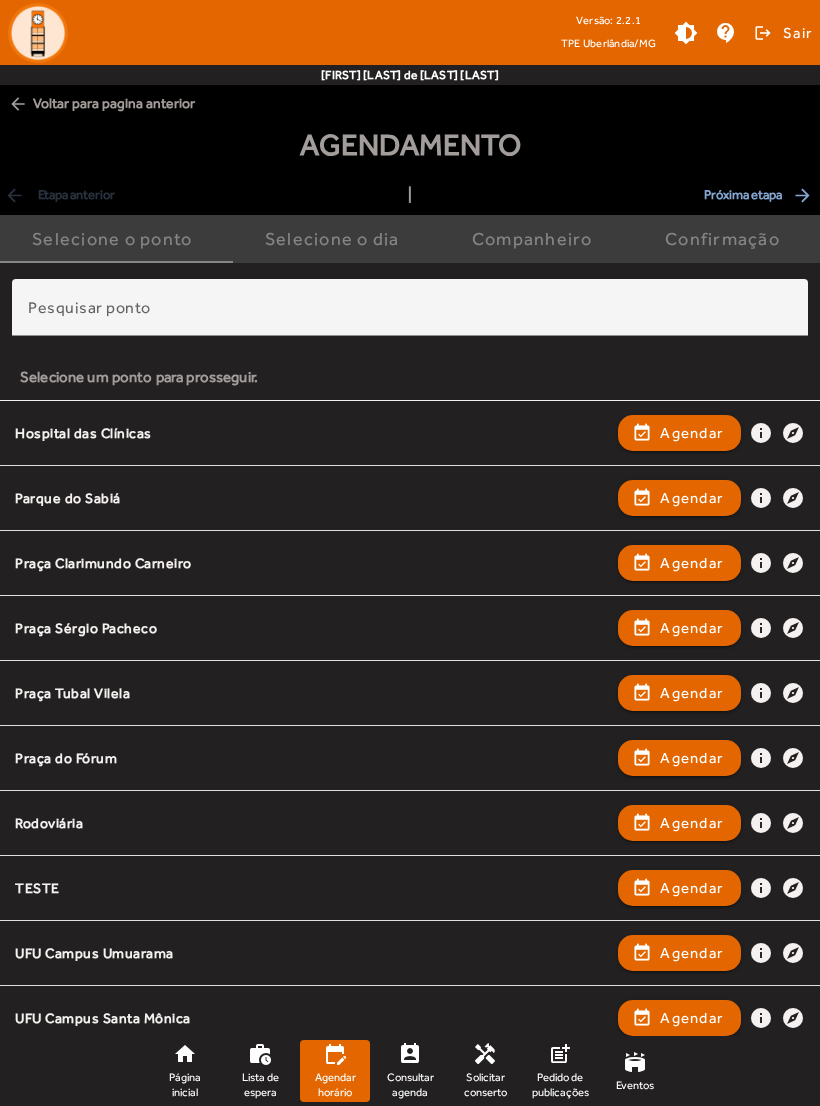 click on "Praça Tubal Vilela" at bounding box center (311, 758) 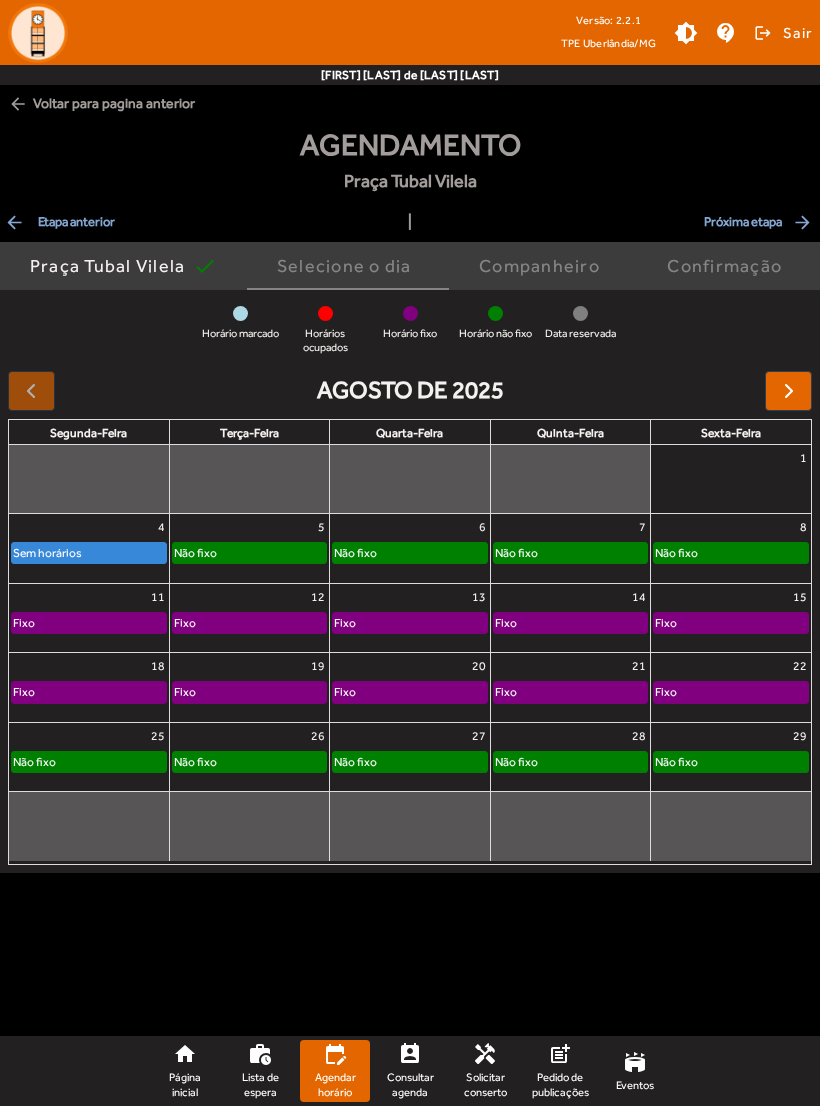 click at bounding box center [788, 391] 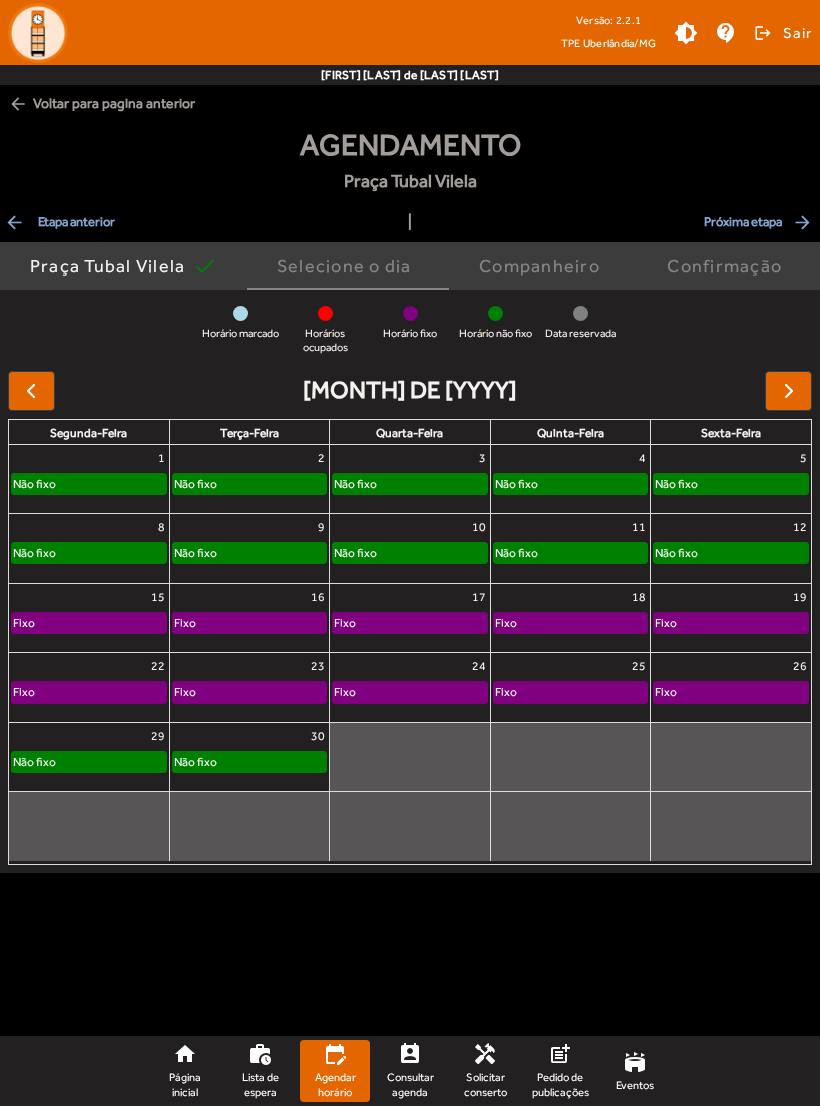 click at bounding box center [789, 391] 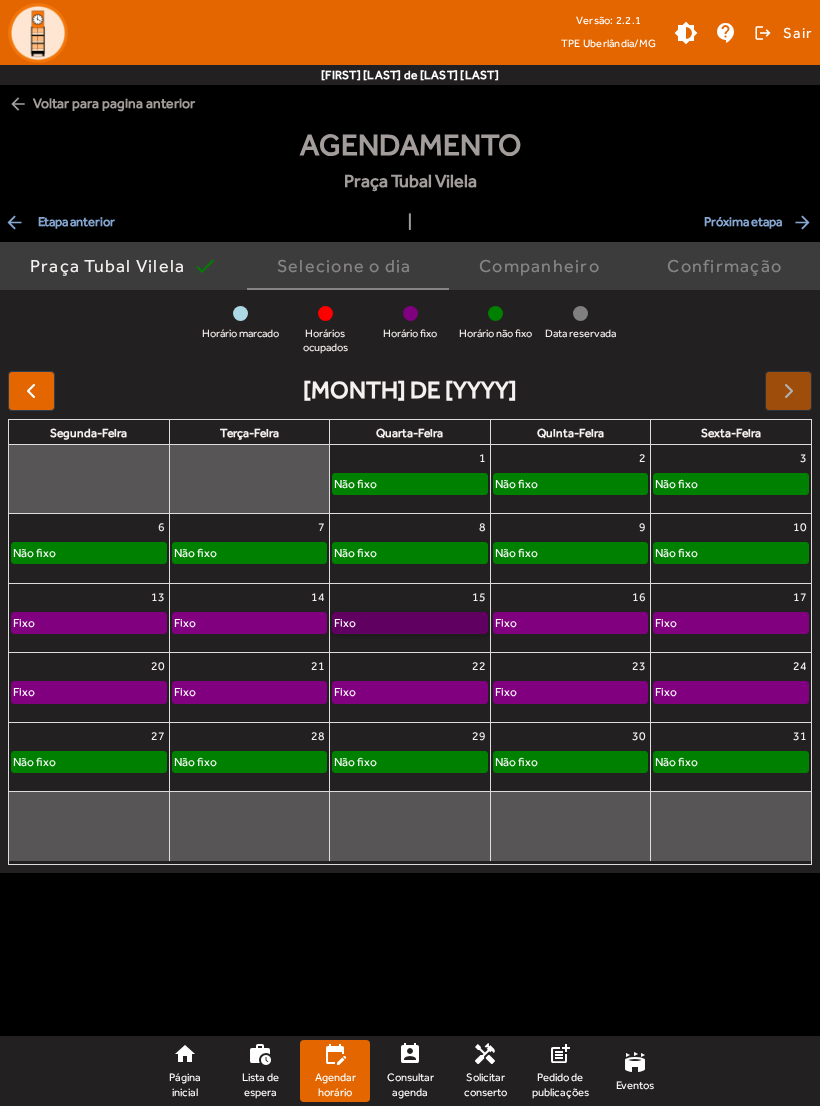 click on "Fixo" at bounding box center [409, 623] 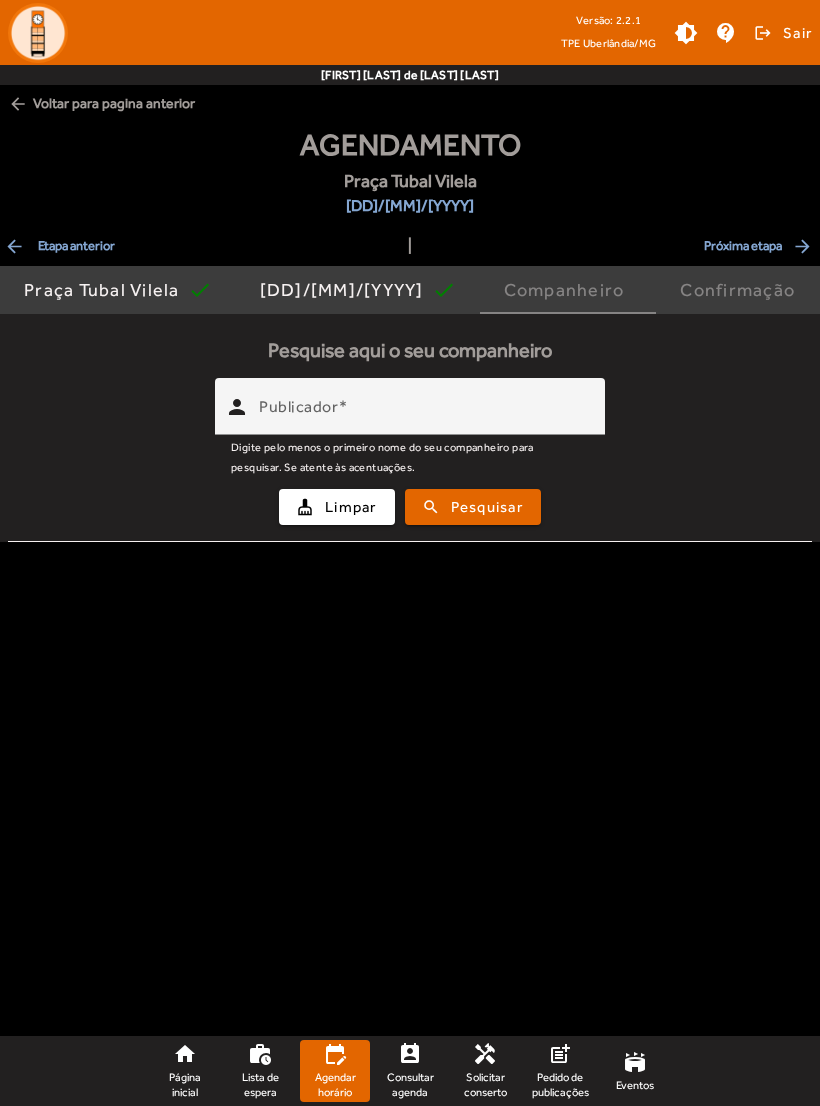 click on "arrow_back  Voltar para pagina anterior" 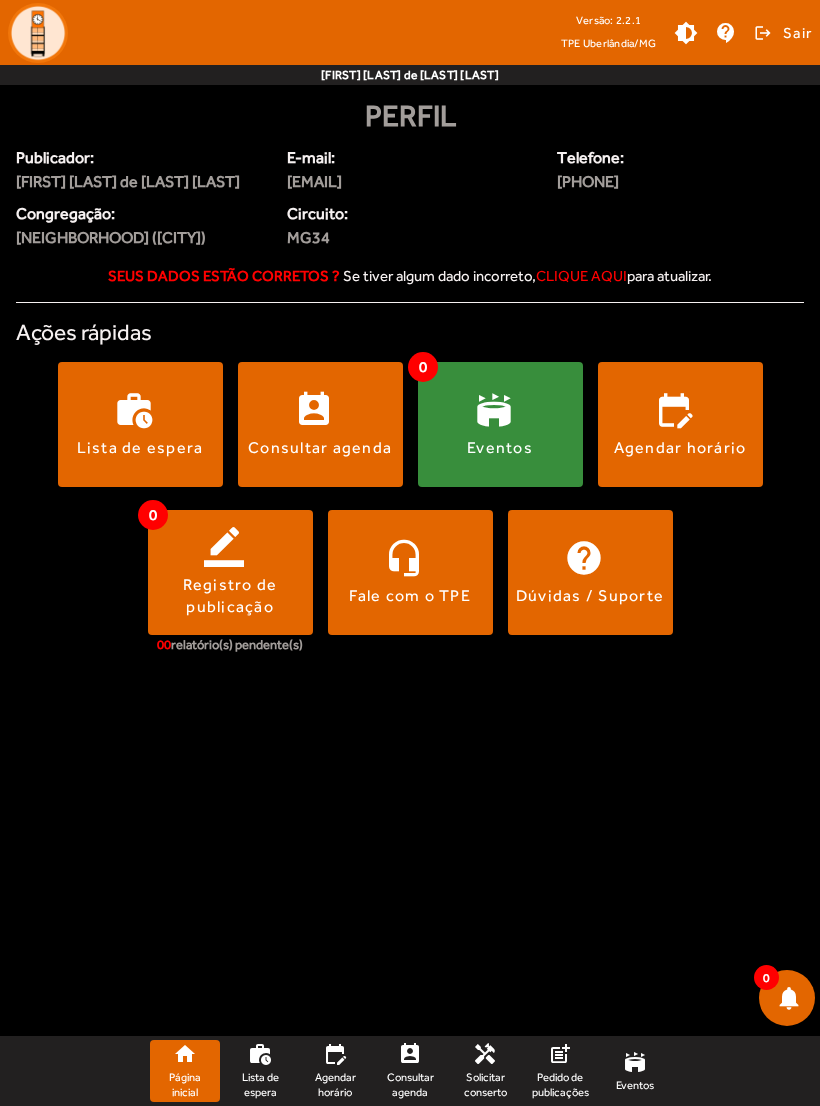 click on "Agendar horário" 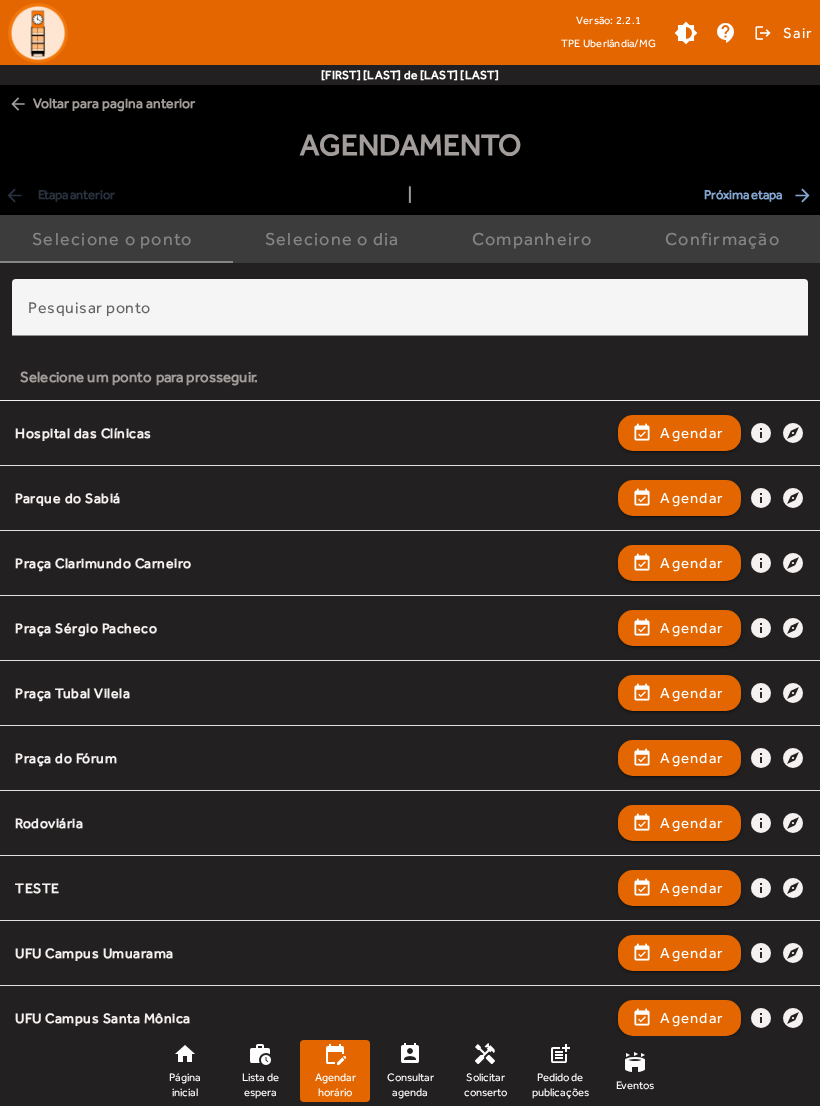 scroll, scrollTop: 24, scrollLeft: 0, axis: vertical 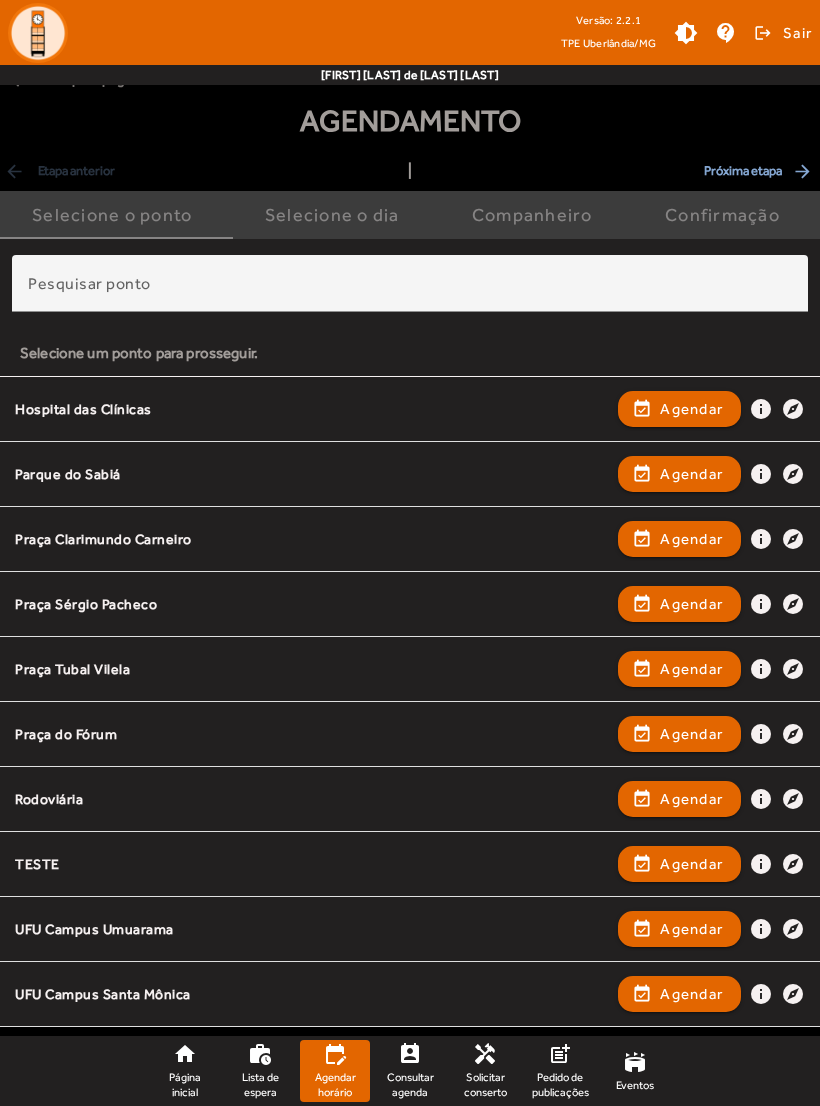 click at bounding box center [679, 734] 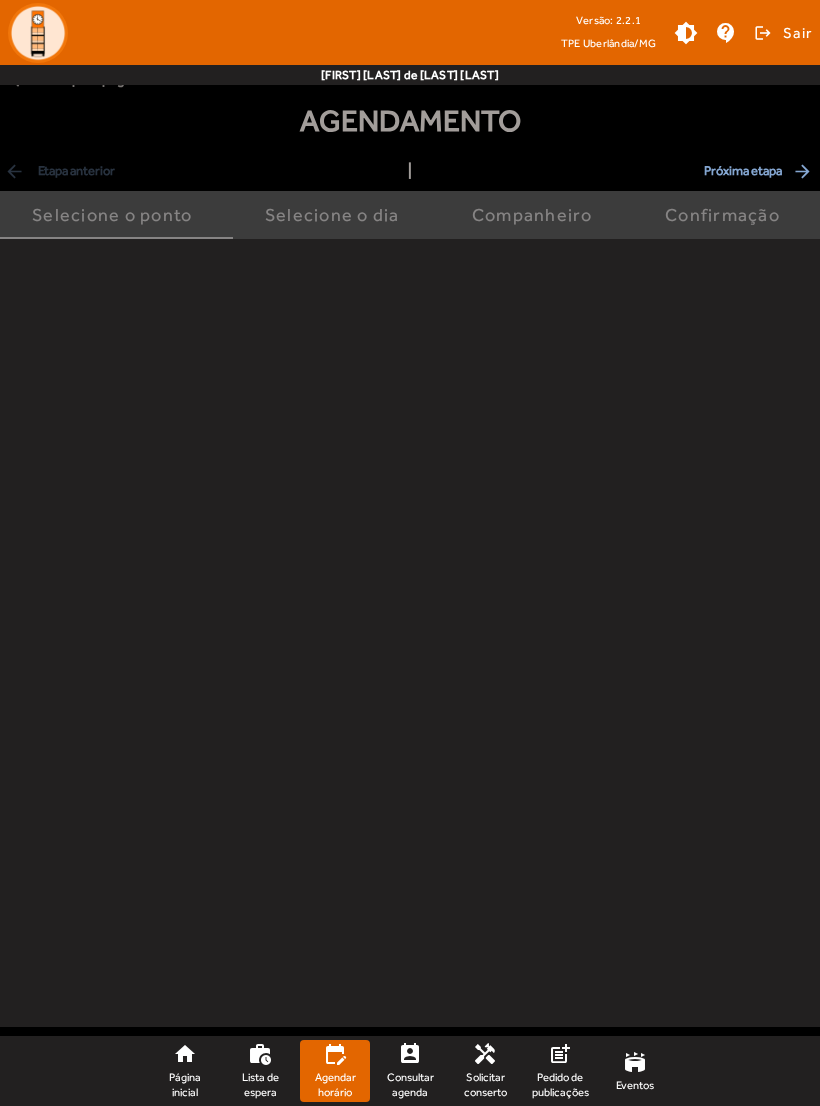 scroll, scrollTop: 0, scrollLeft: 0, axis: both 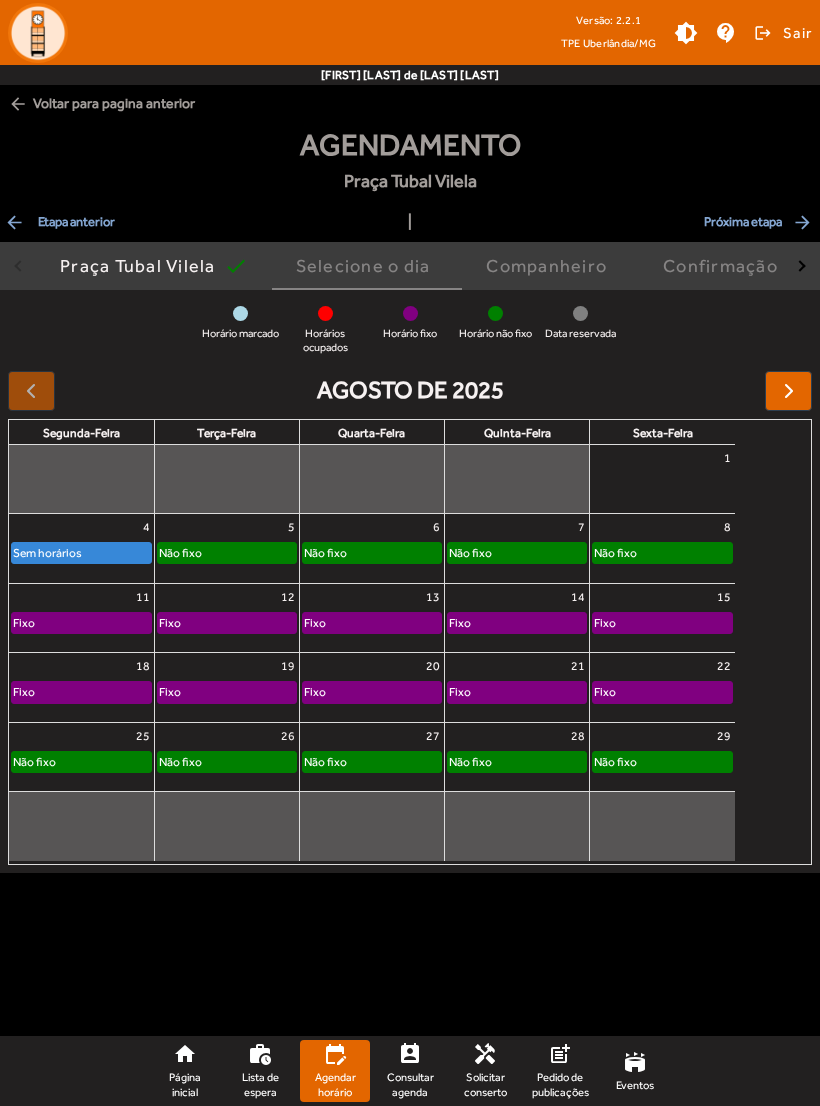 click on "arrow_back  Voltar para pagina anterior" 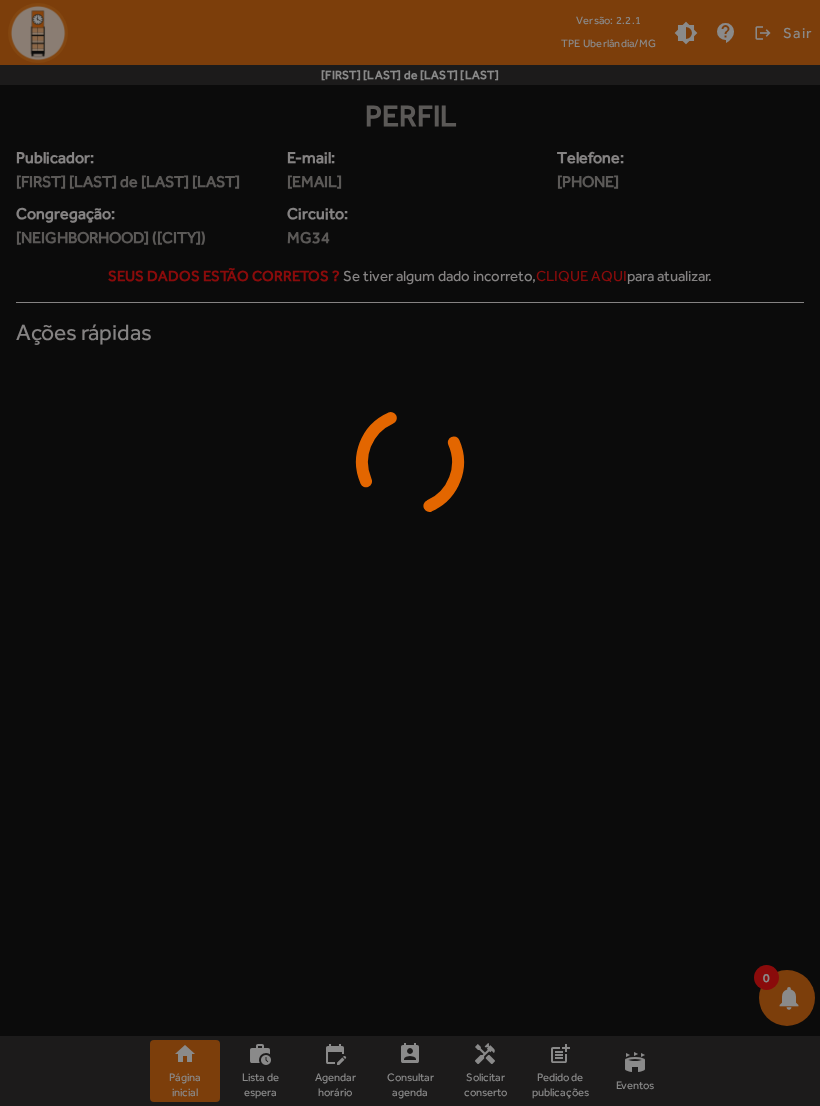click at bounding box center (410, 553) 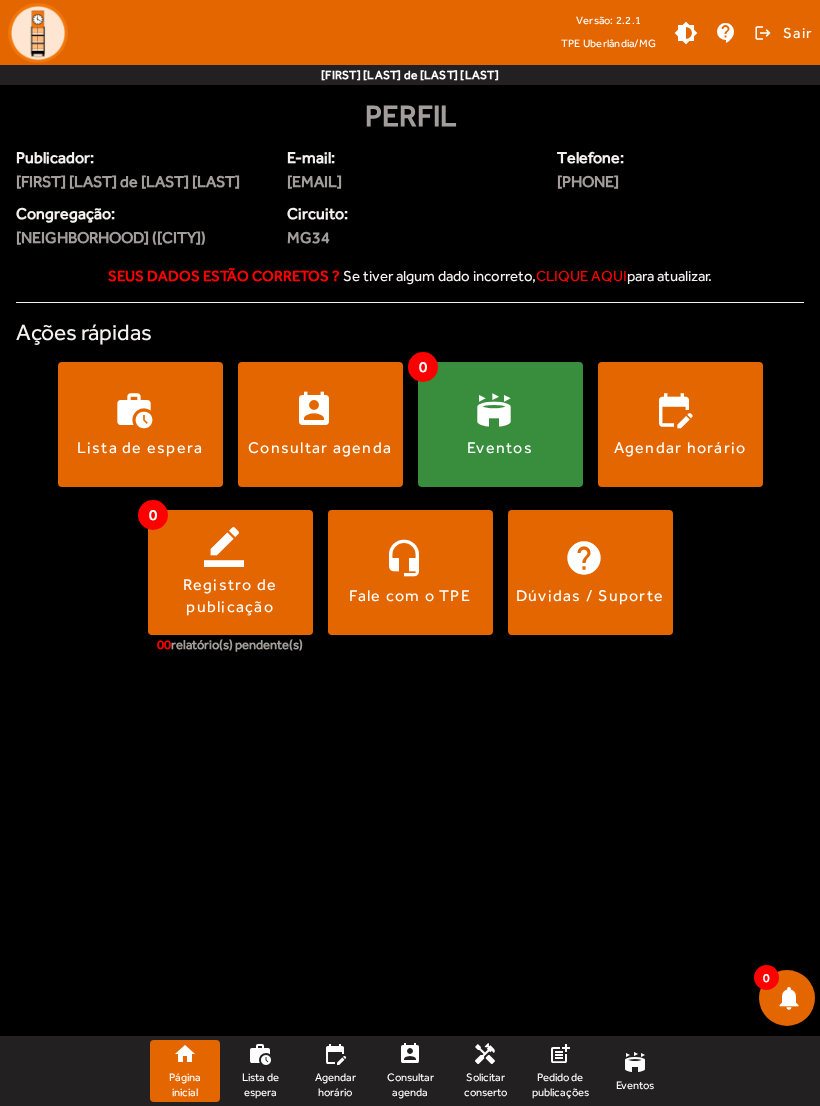 click on "Agendar horário" 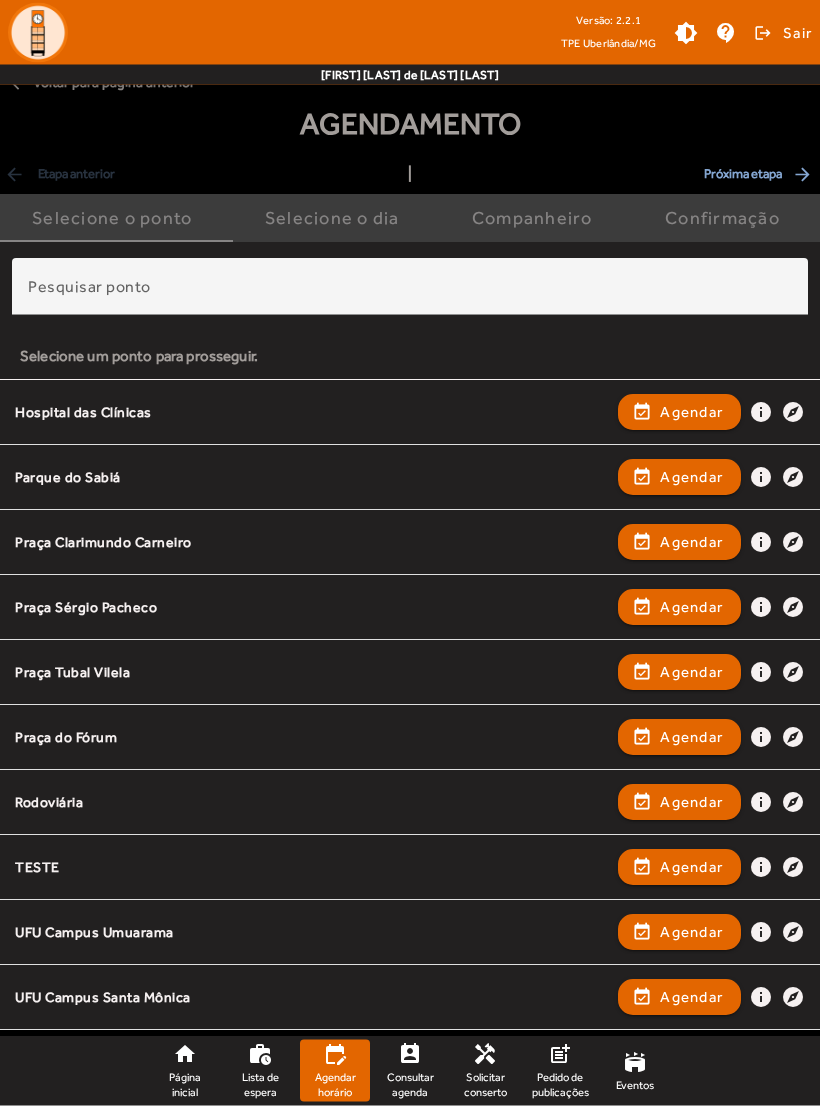 scroll, scrollTop: 24, scrollLeft: 0, axis: vertical 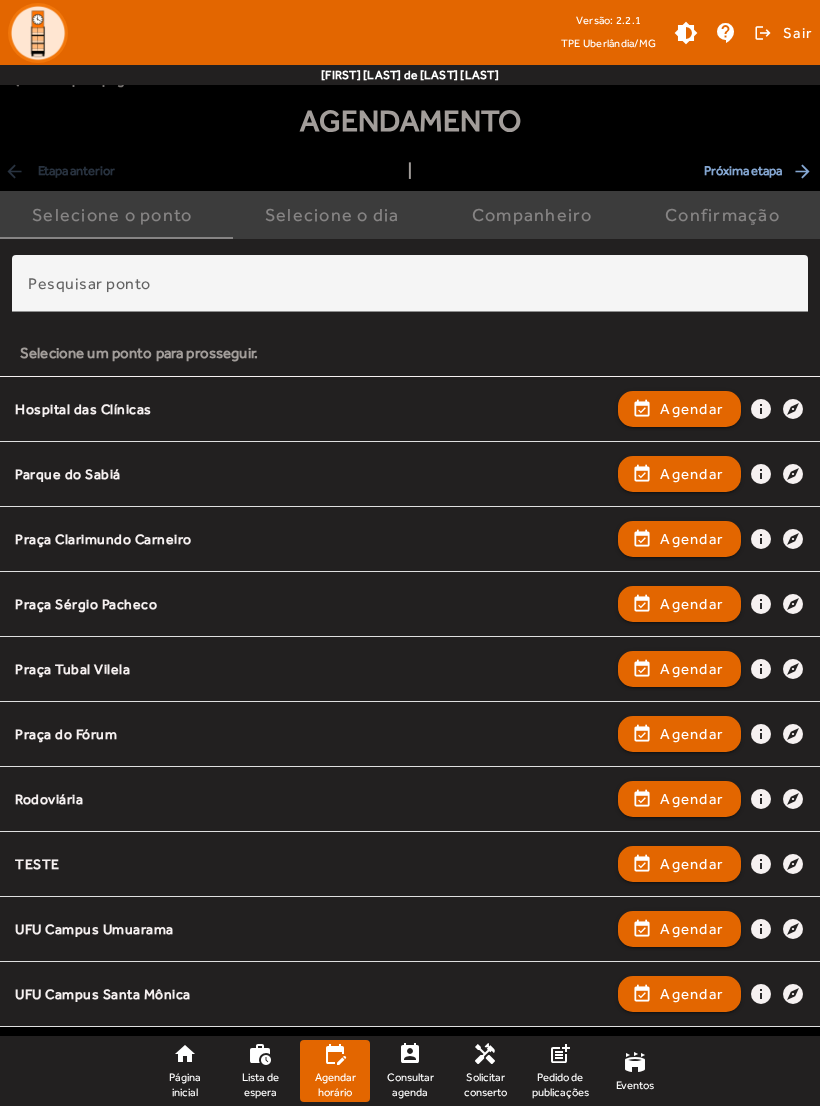 click on "TESTE    event_available   Agendar   info  explore" at bounding box center [410, 929] 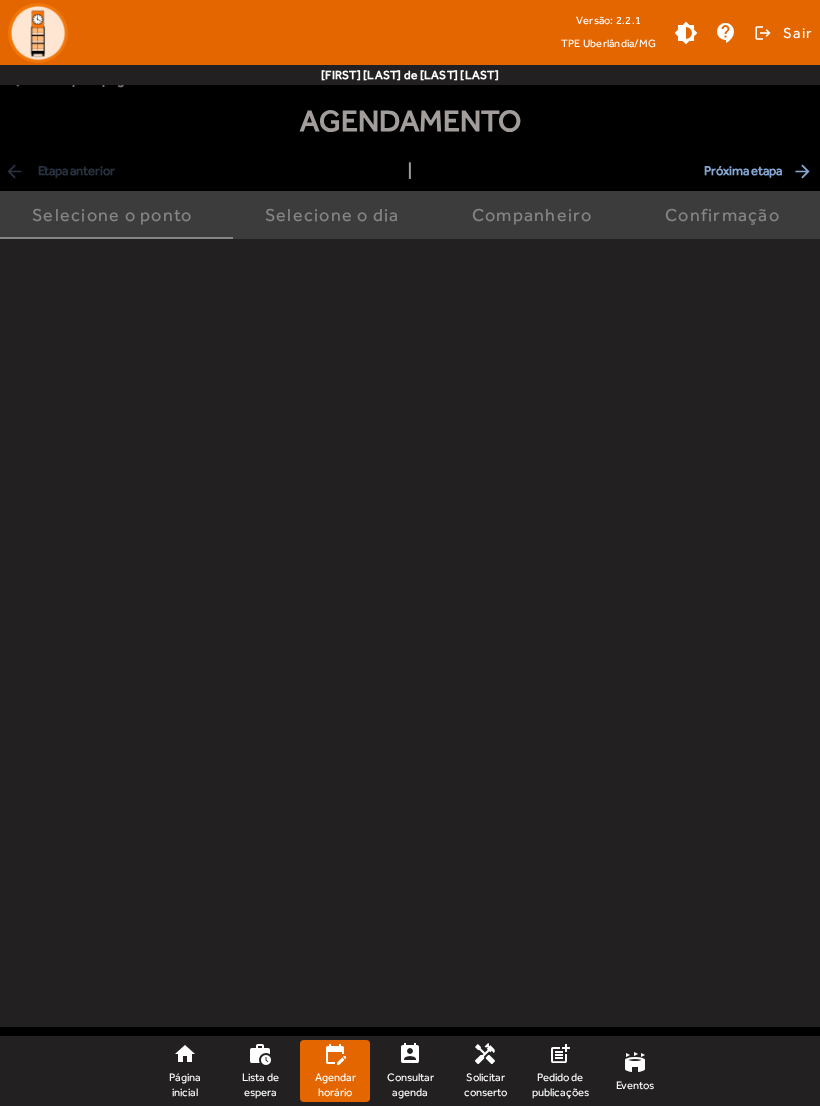 scroll, scrollTop: 0, scrollLeft: 0, axis: both 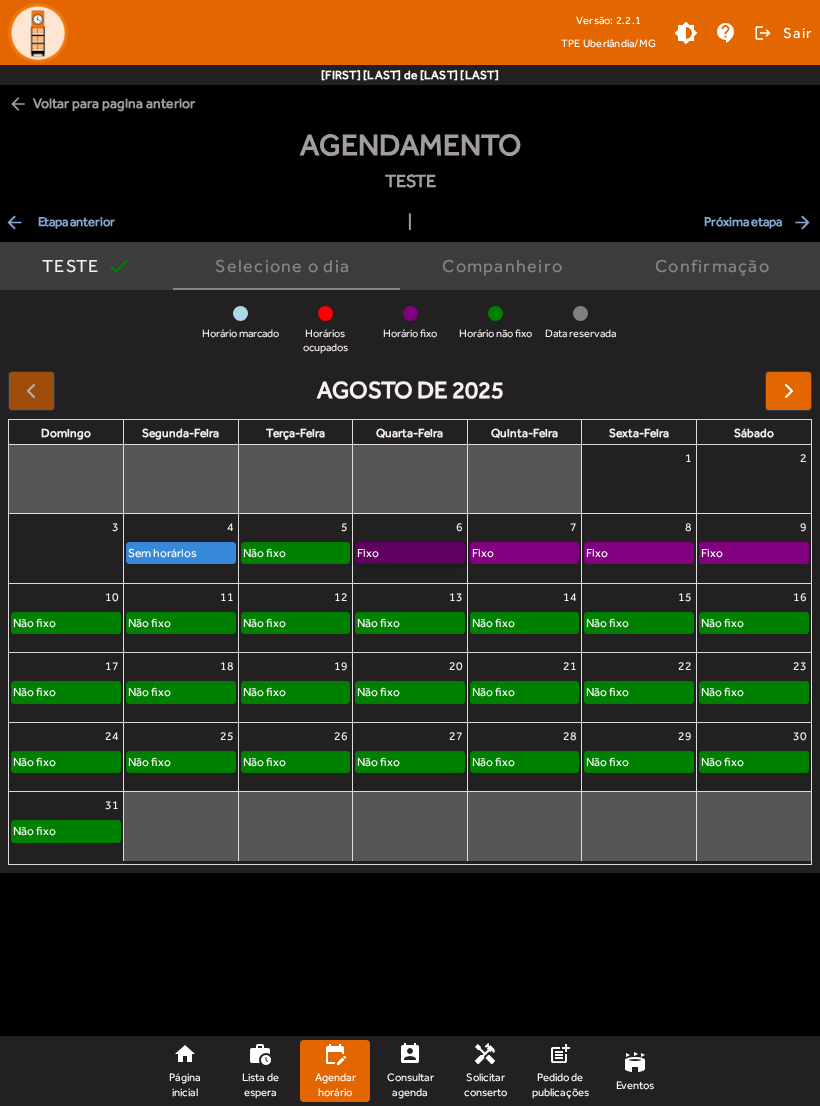 click on "Fixo" at bounding box center (410, 553) 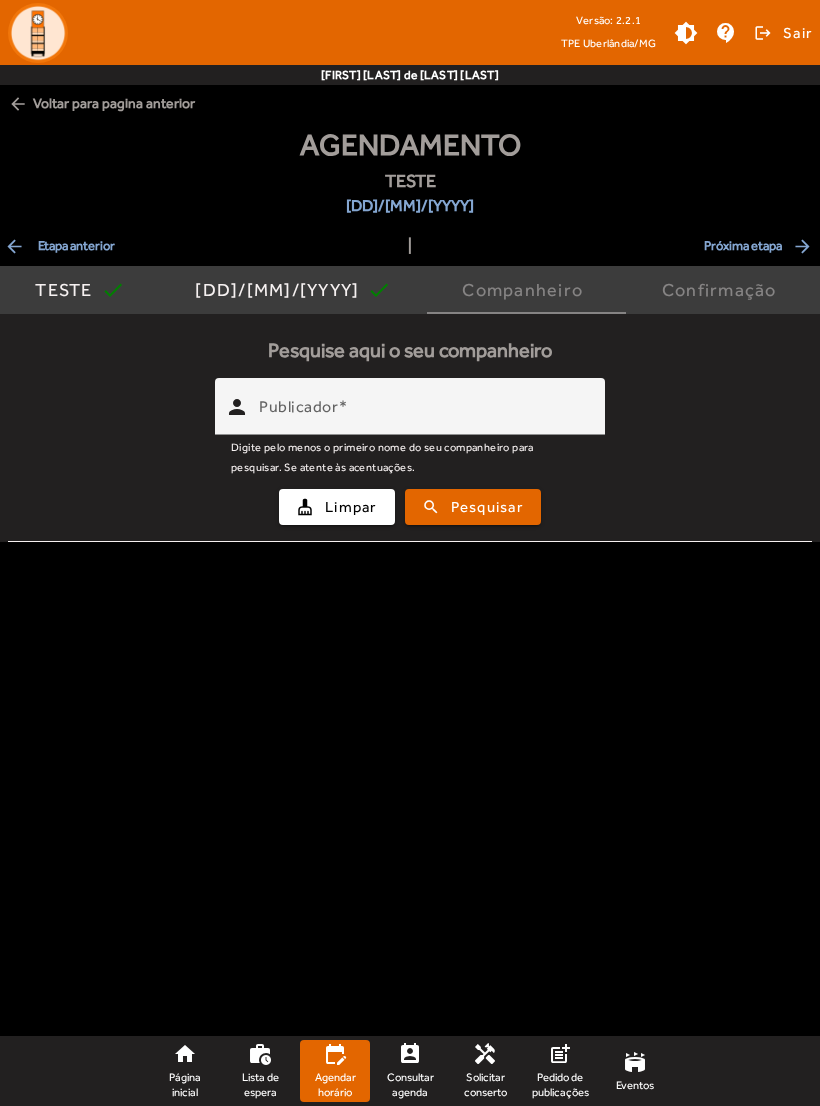 click on "arrow_back  Voltar para pagina anterior" 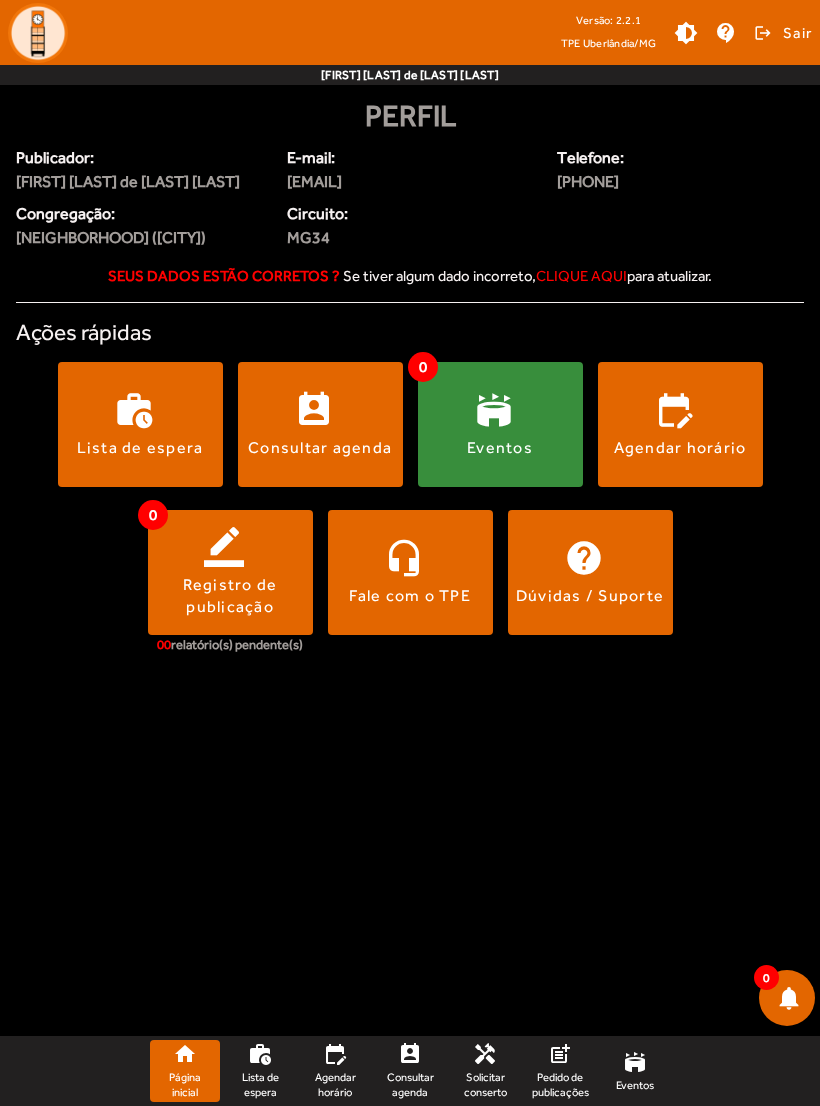 click on "work_history" 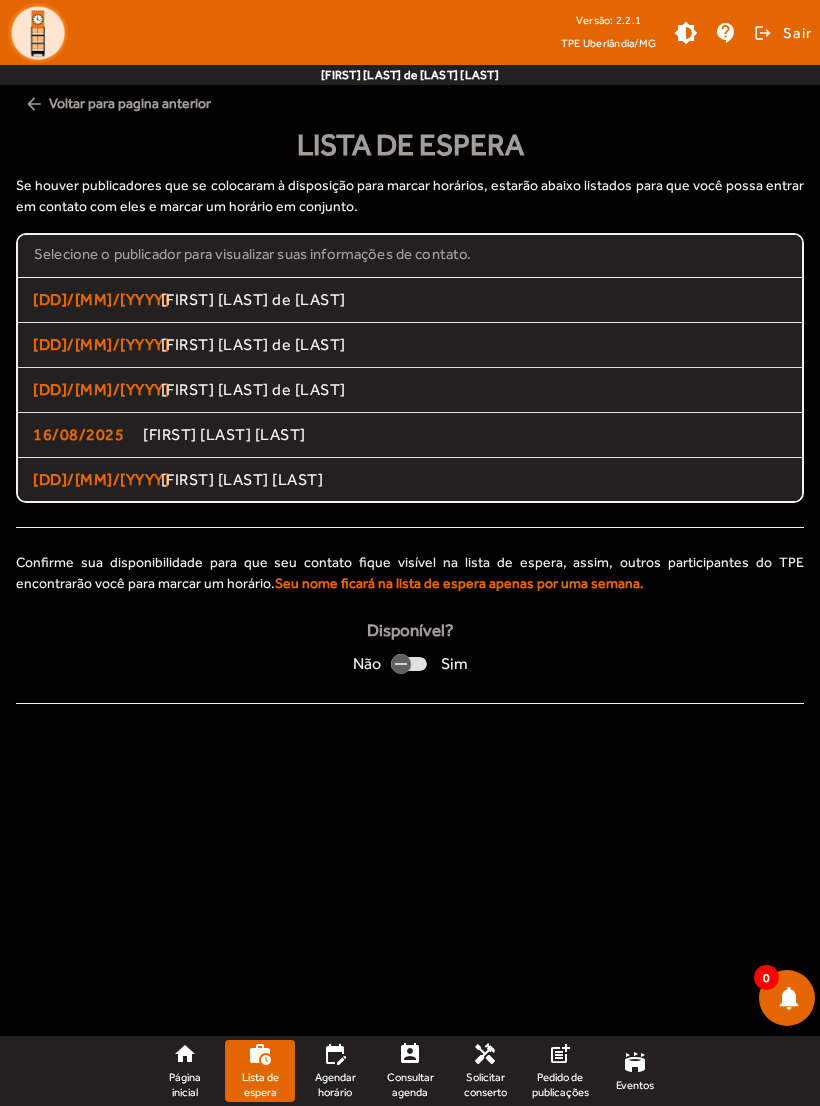 click on "[FIRST] [LAST] de [LAST]" 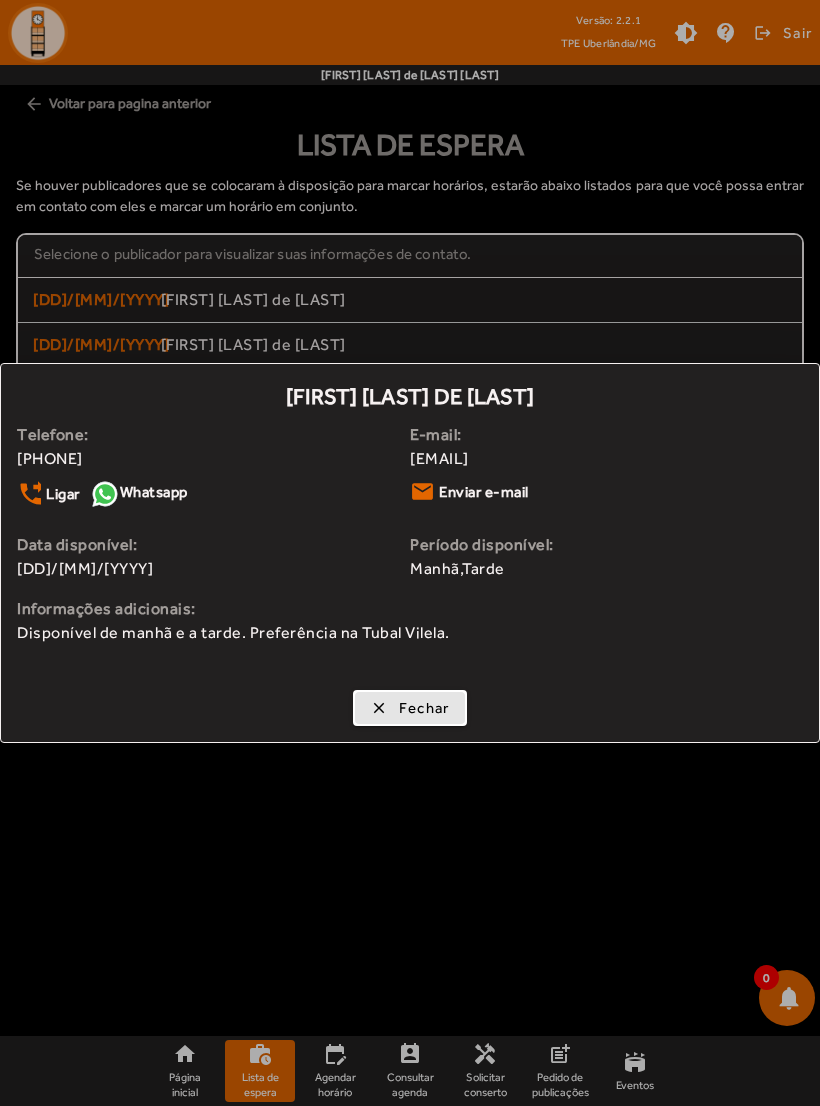 click at bounding box center [410, 708] 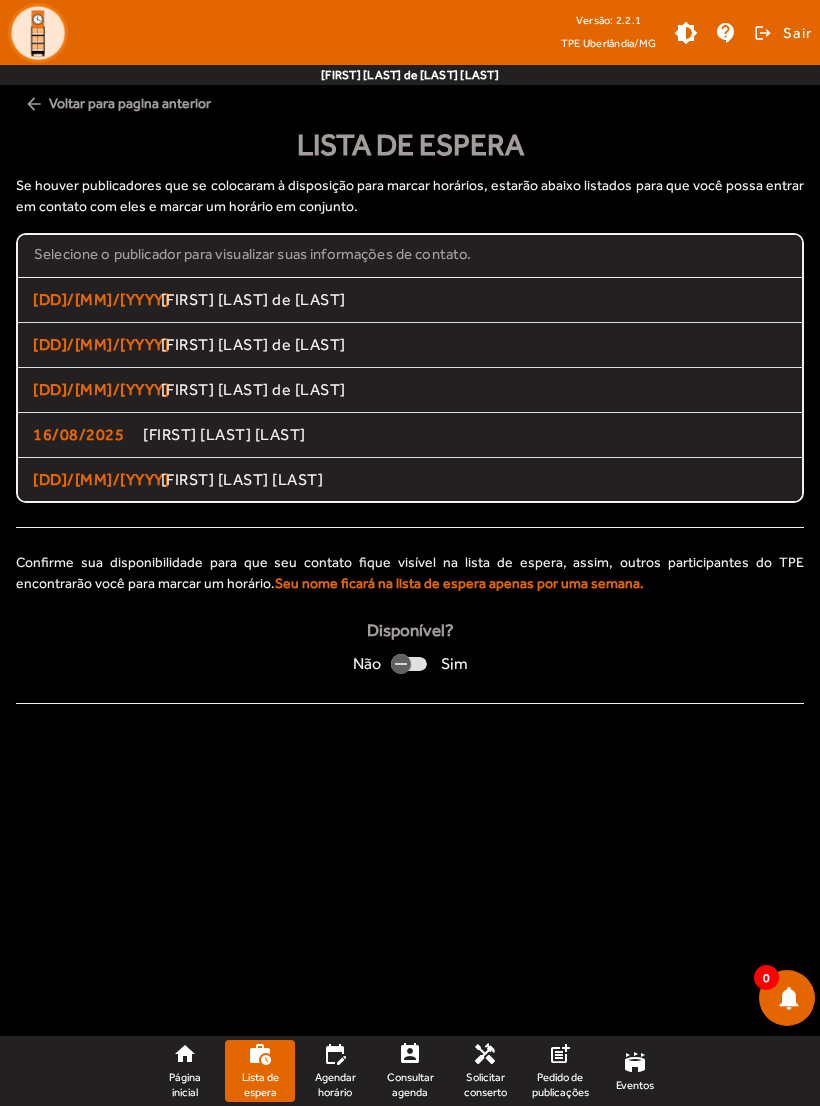 click on "[DD]/[MM]/[YYYY] [FIRST] [LAST]" 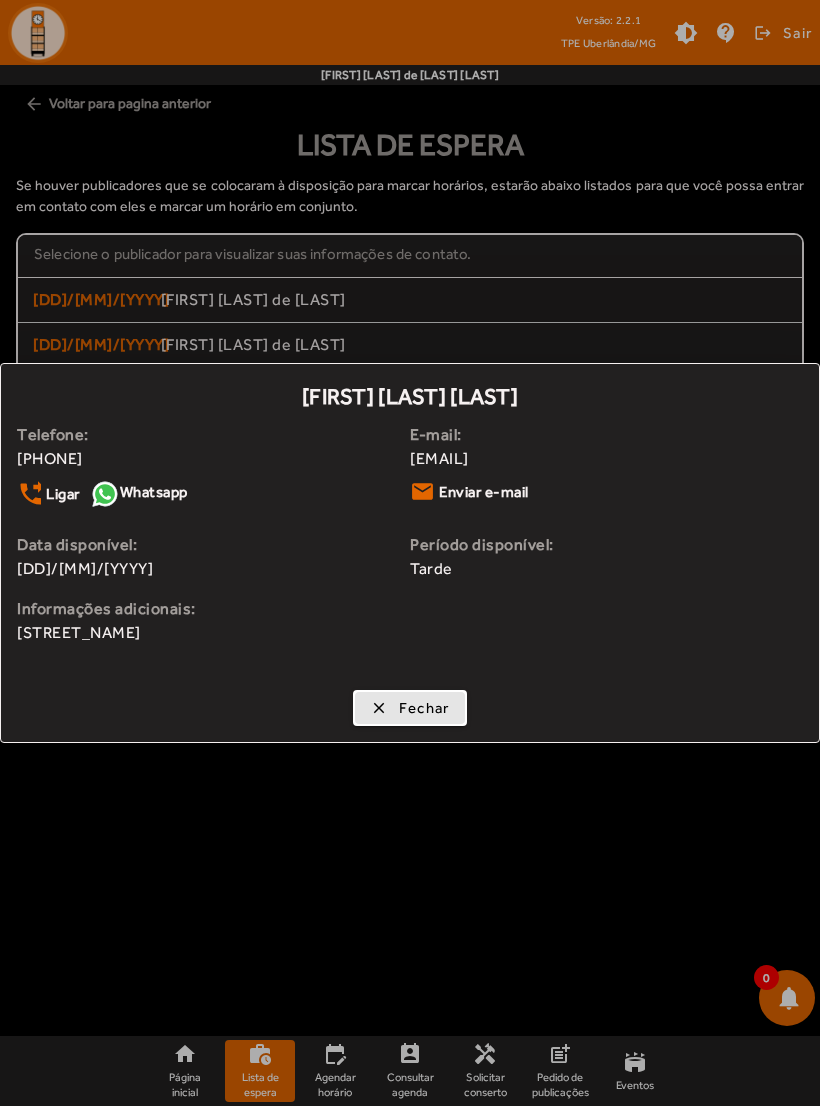 click at bounding box center [410, 708] 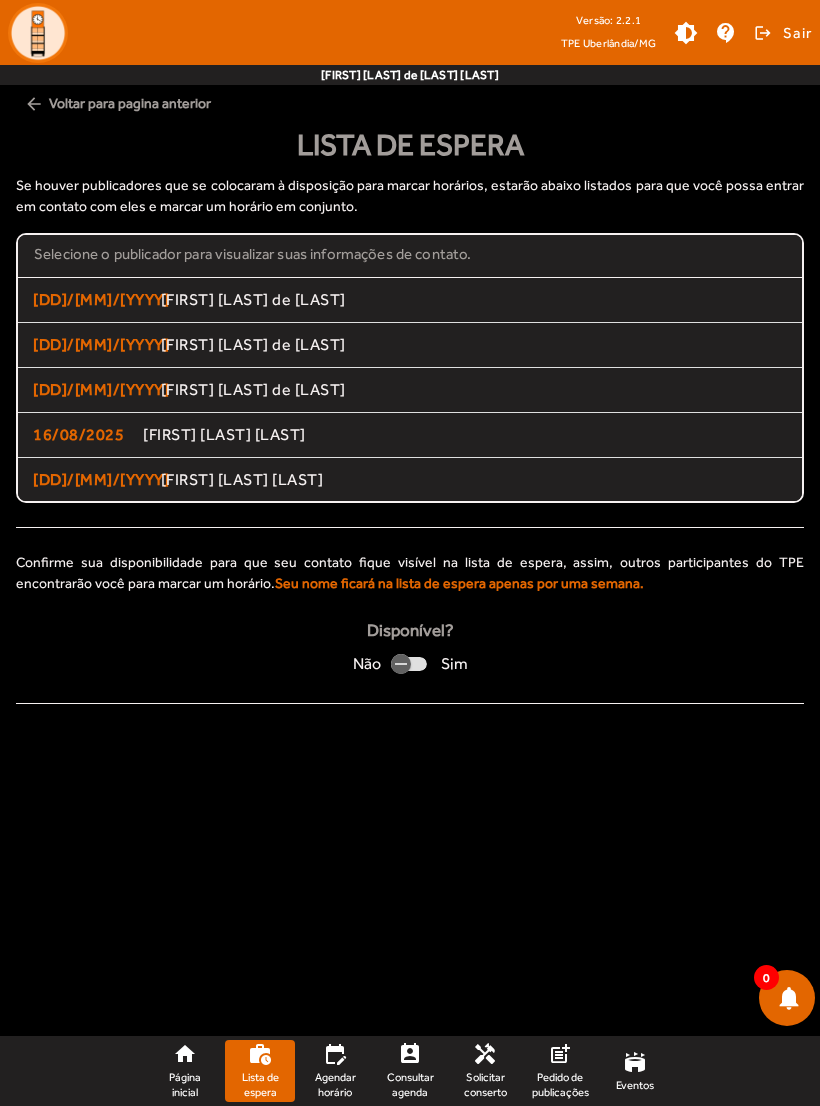 click on "work_history" 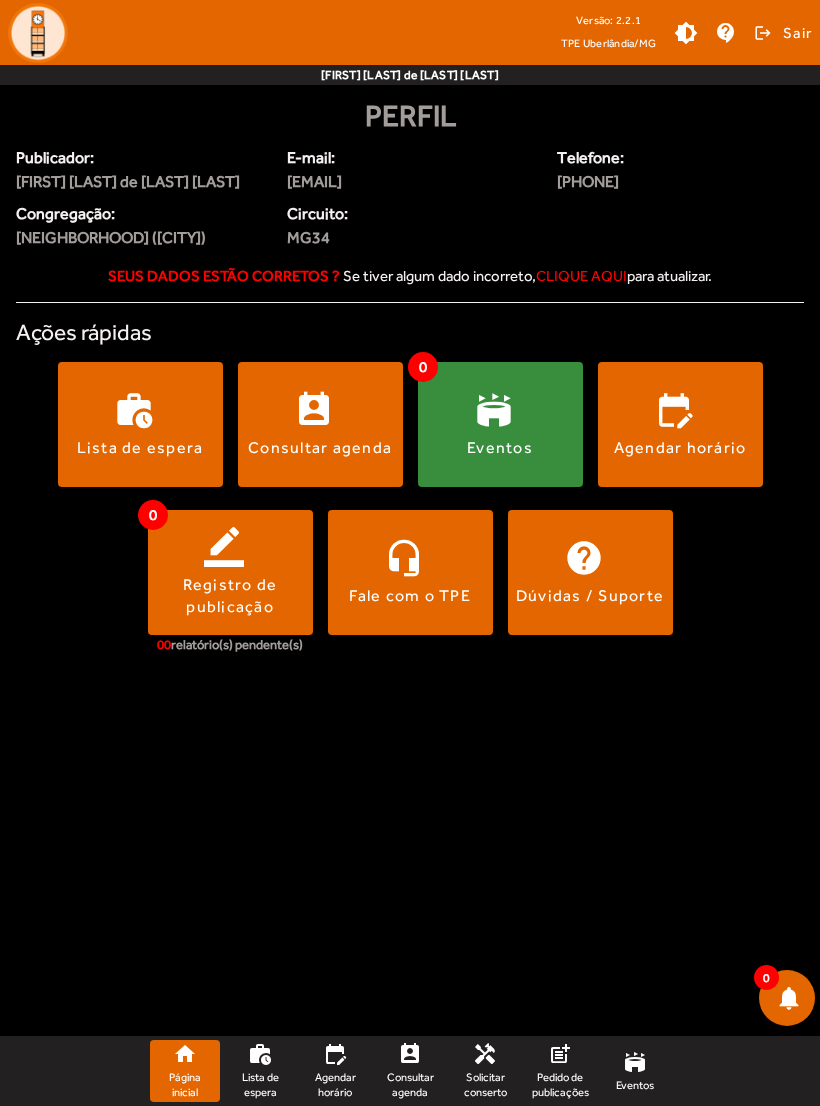 click 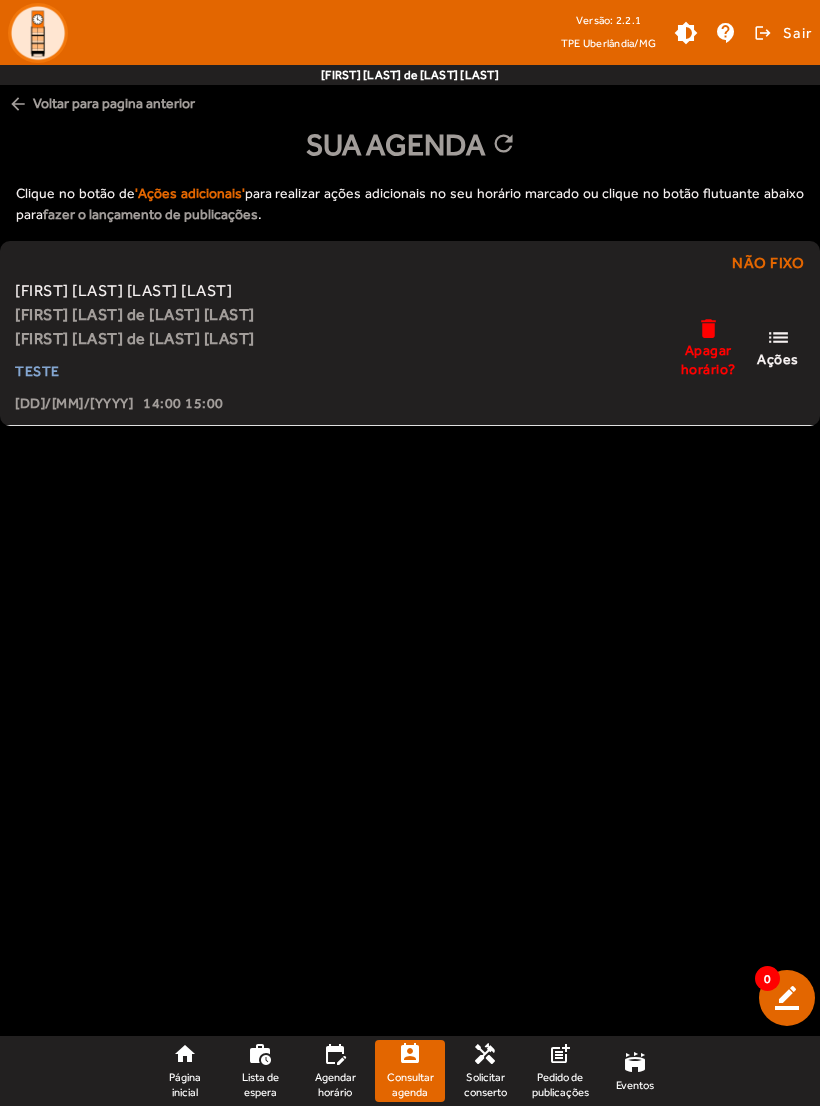 click on "work_history" 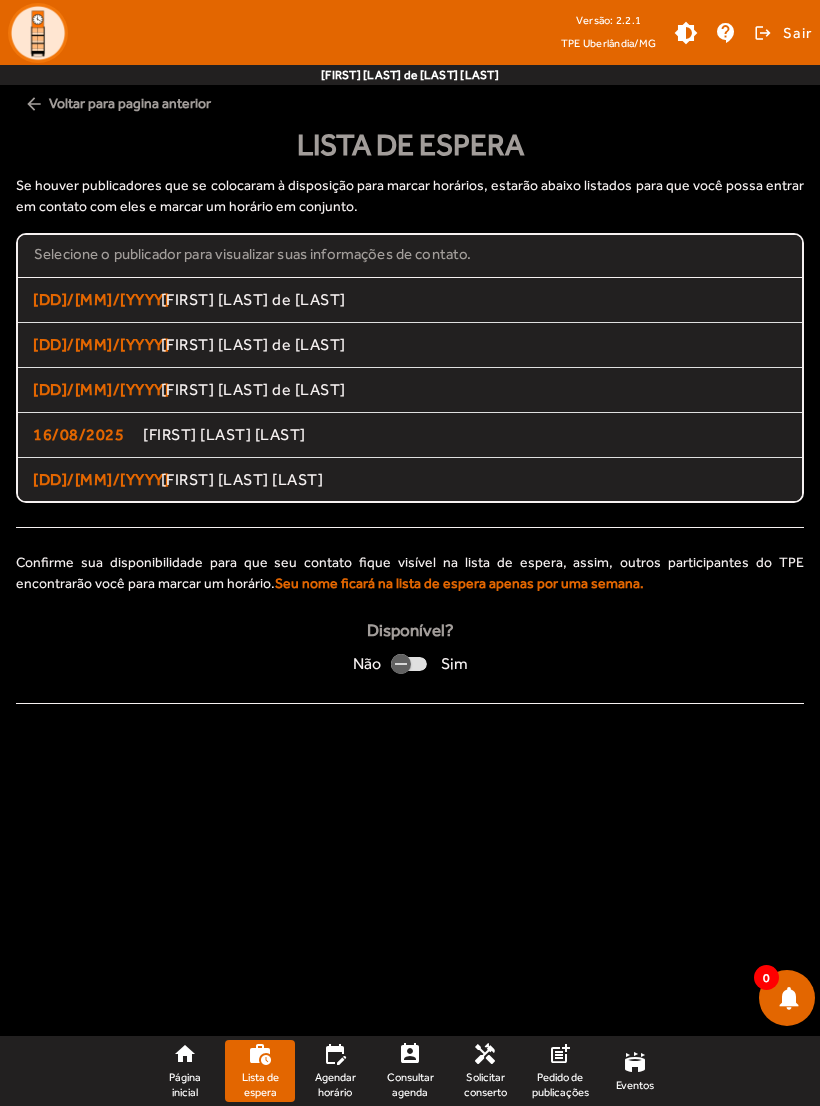 click on "edit_calendar" 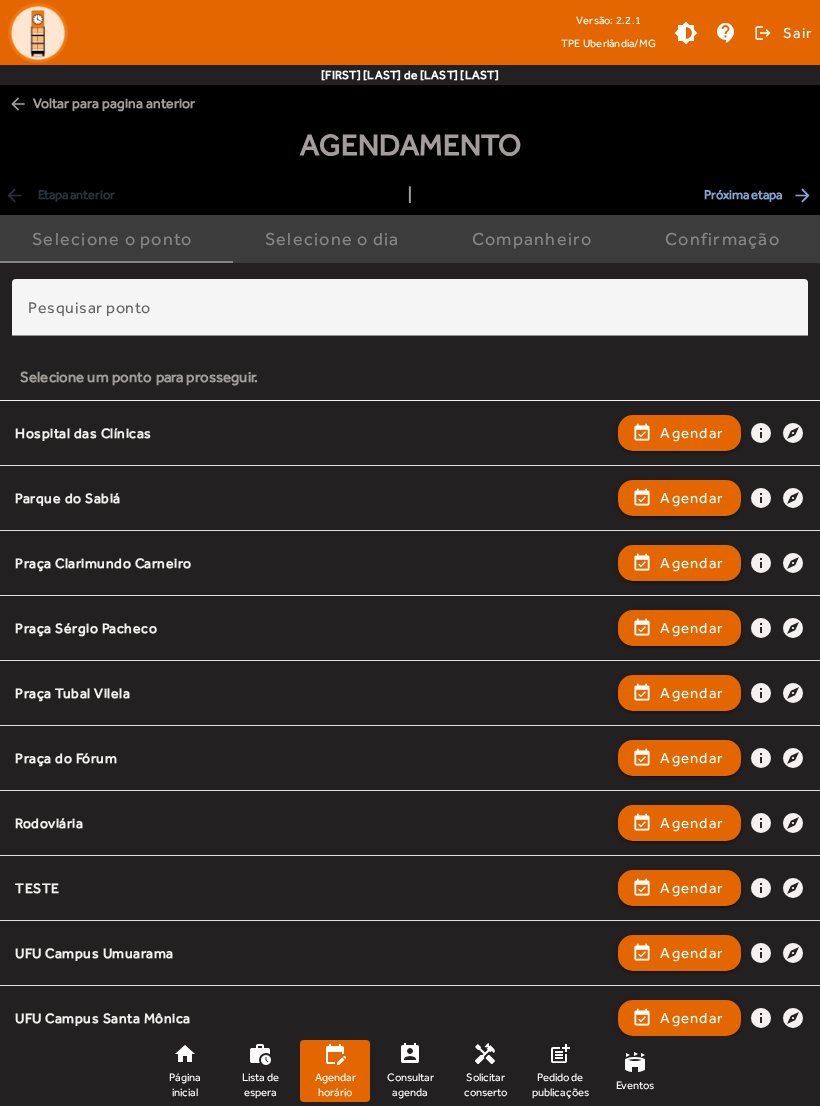 scroll, scrollTop: 24, scrollLeft: 0, axis: vertical 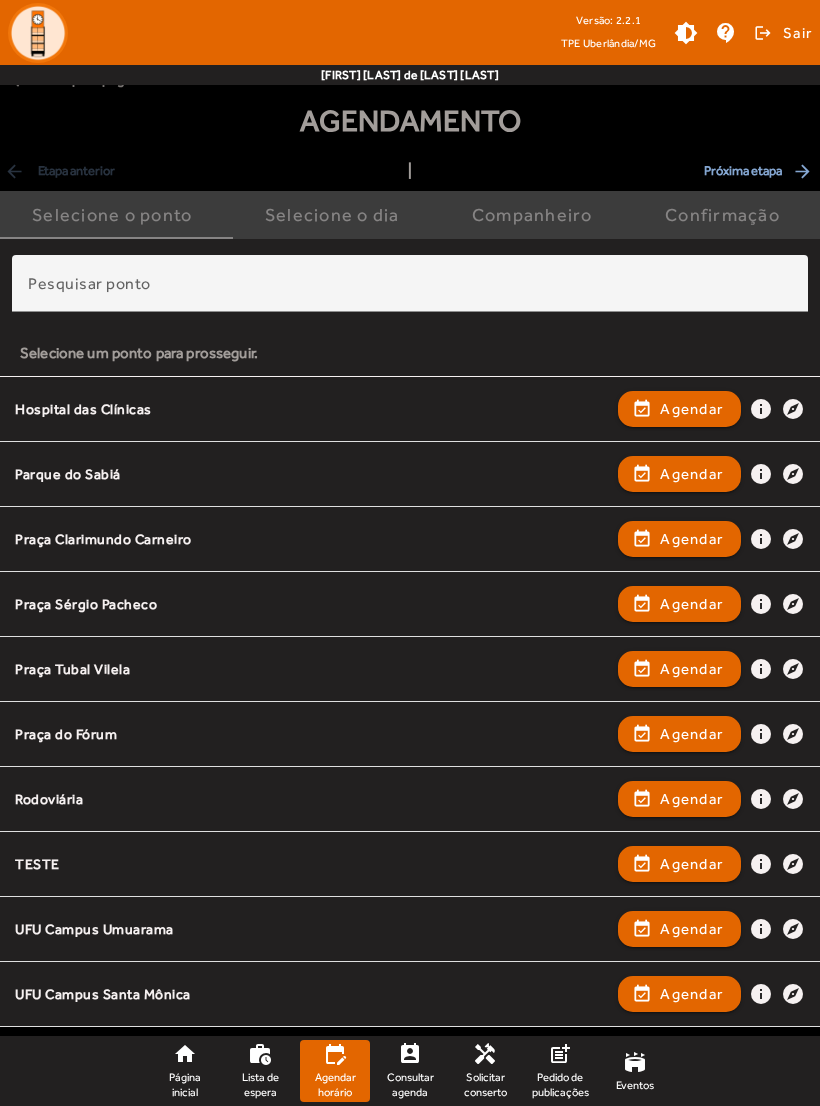 click on "[STREET_NAME]" at bounding box center (410, 734) 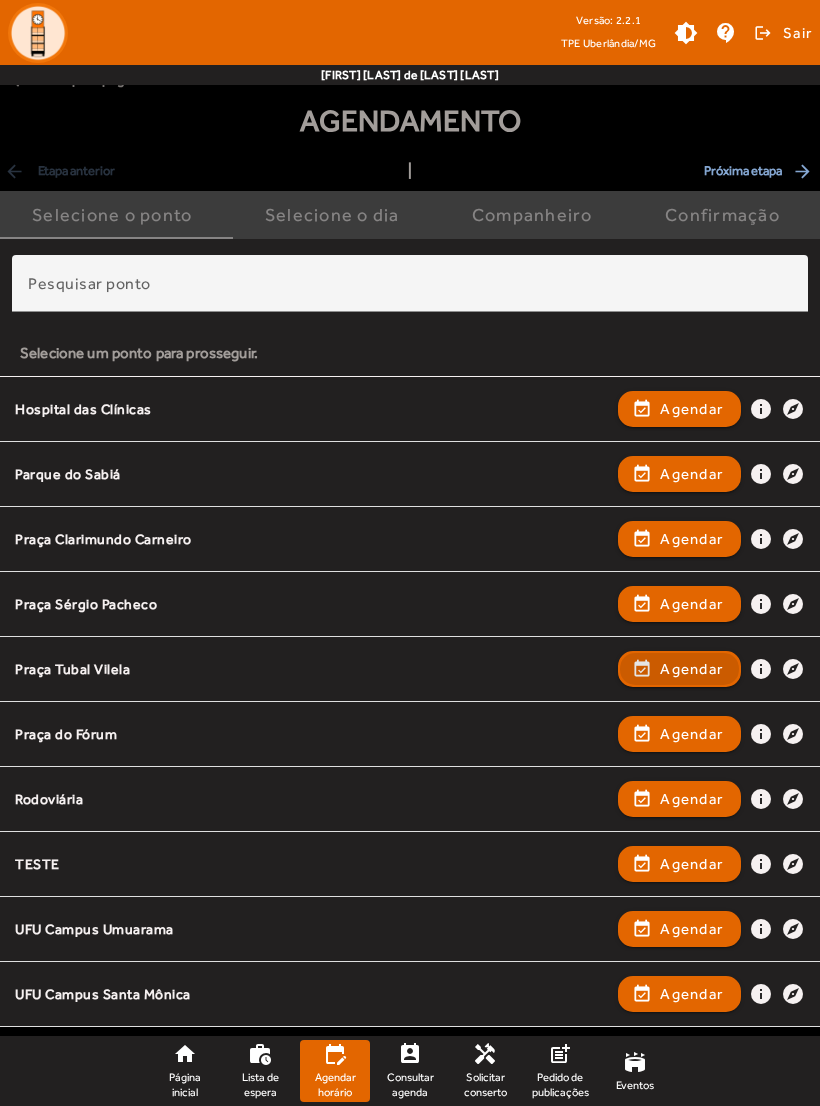 click on "Agendar" at bounding box center [691, 734] 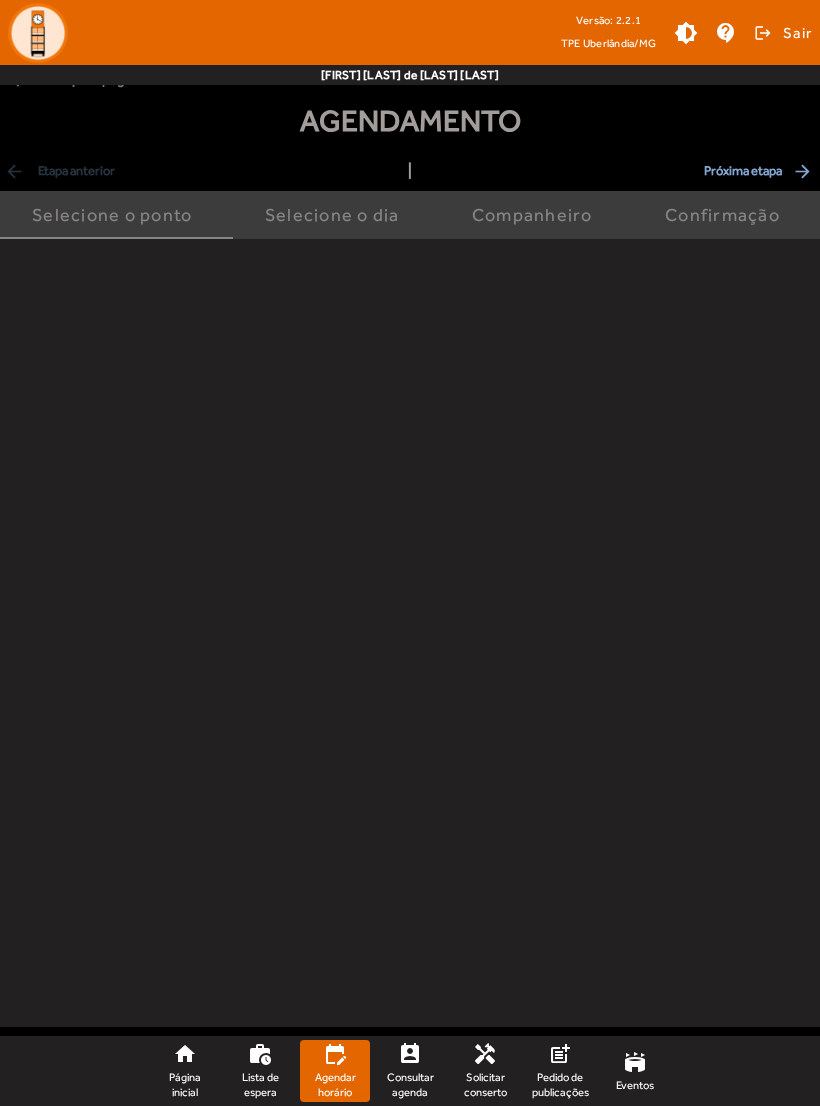 scroll, scrollTop: 0, scrollLeft: 0, axis: both 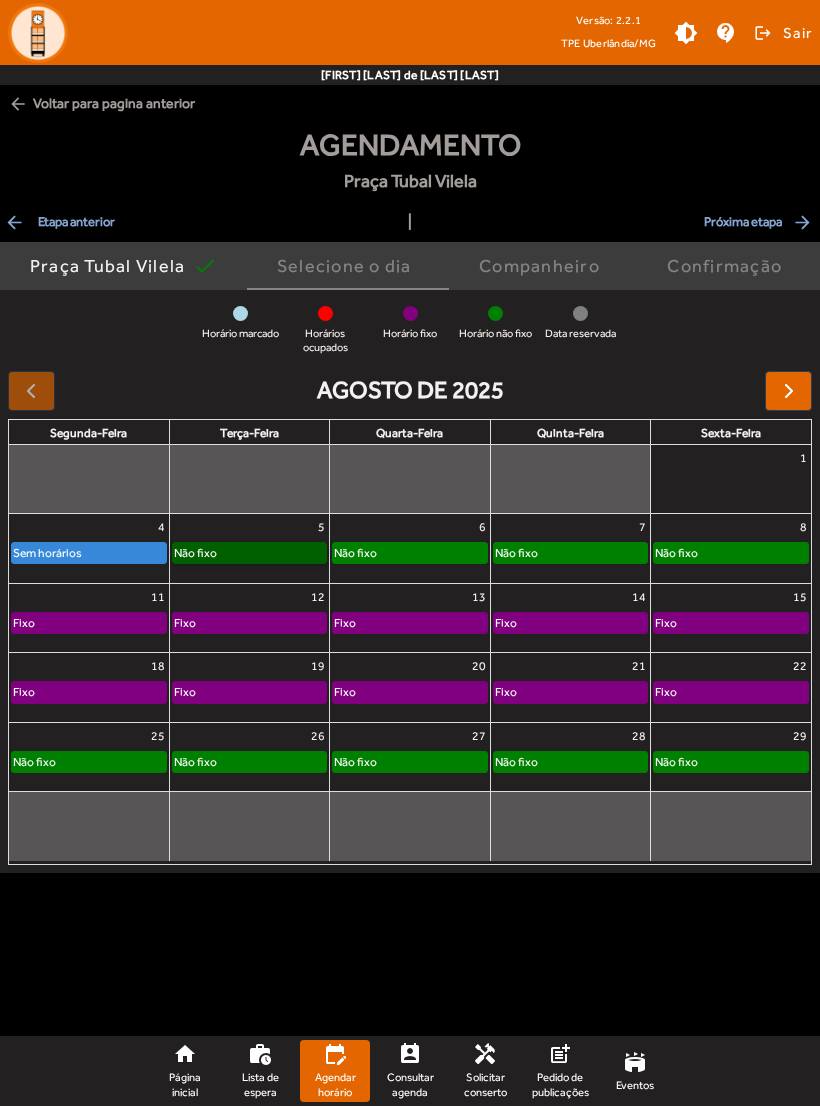 click on "Não fixo" at bounding box center [249, 553] 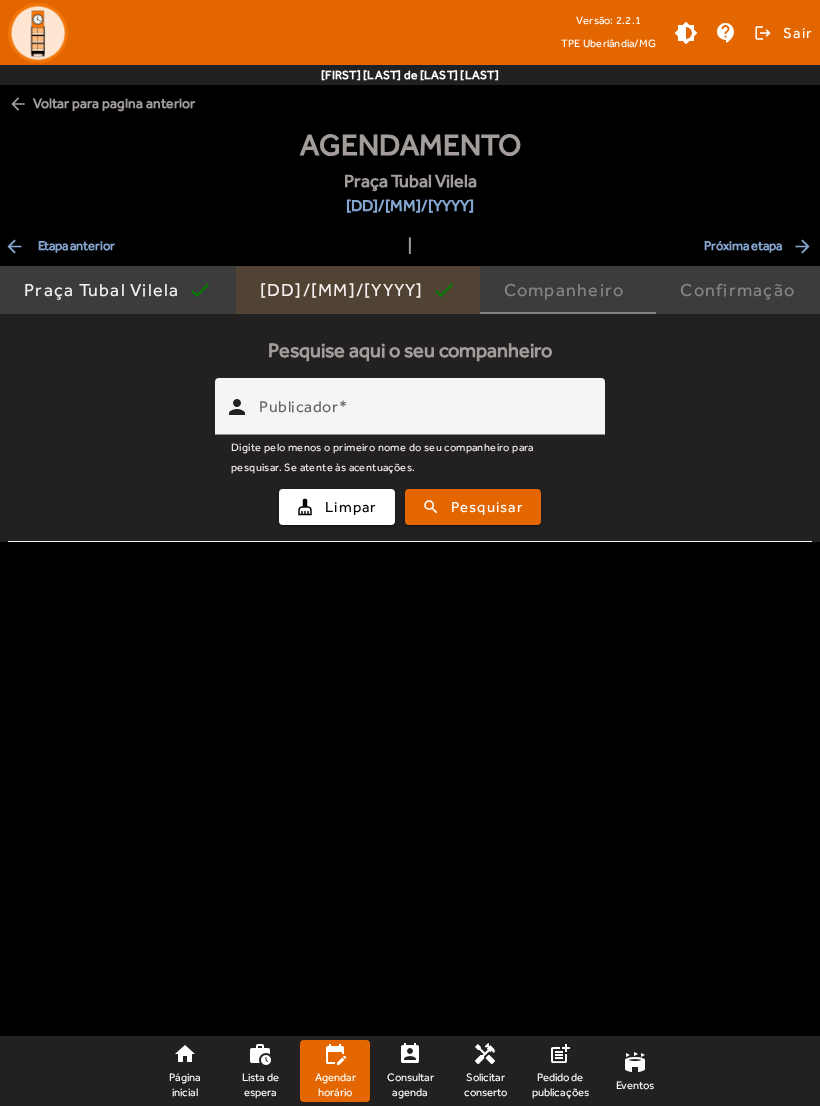 click on "[DD]/[MM]/[YYYY]" at bounding box center (358, 290) 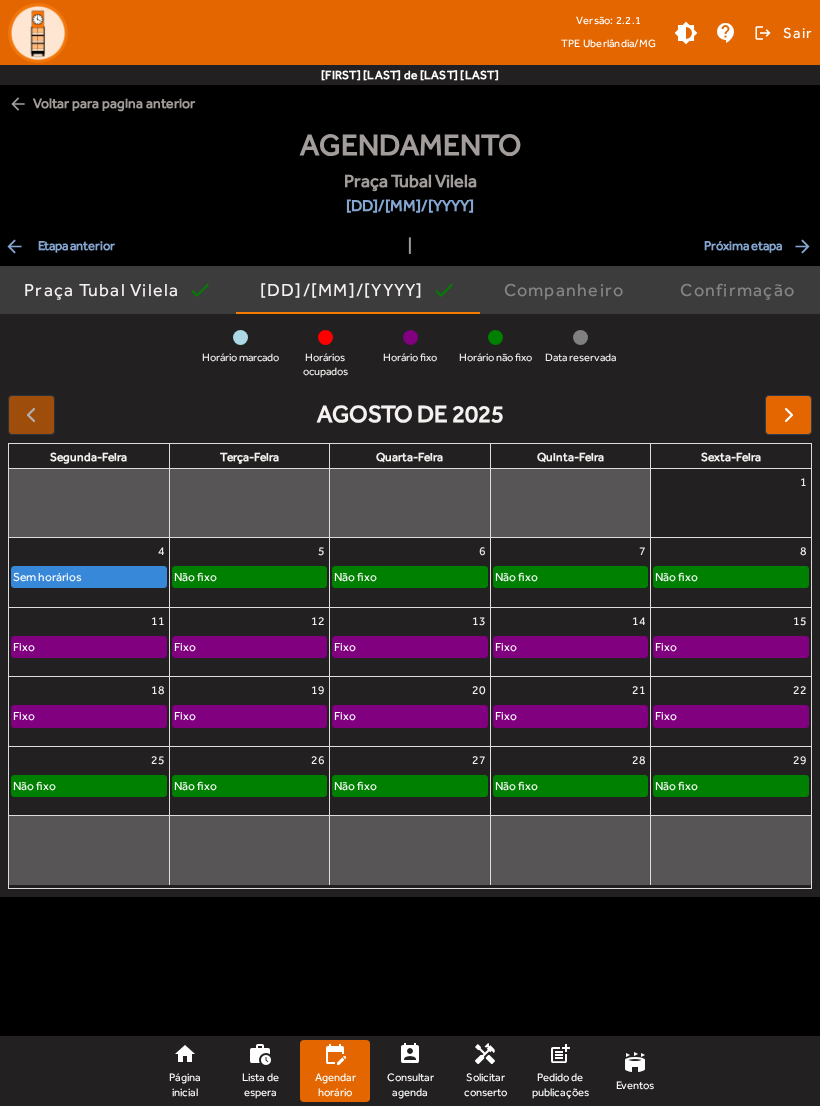 click on "Companheiro" at bounding box center (568, 290) 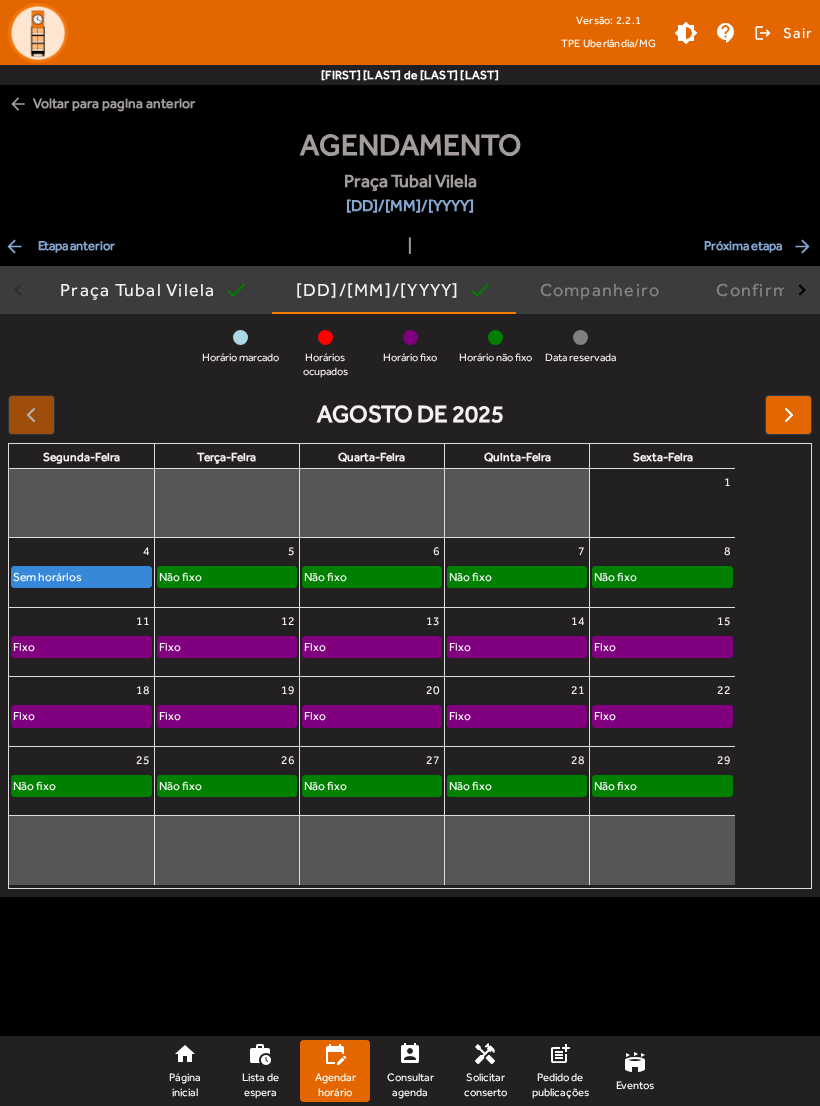 click on "edit_calendar" 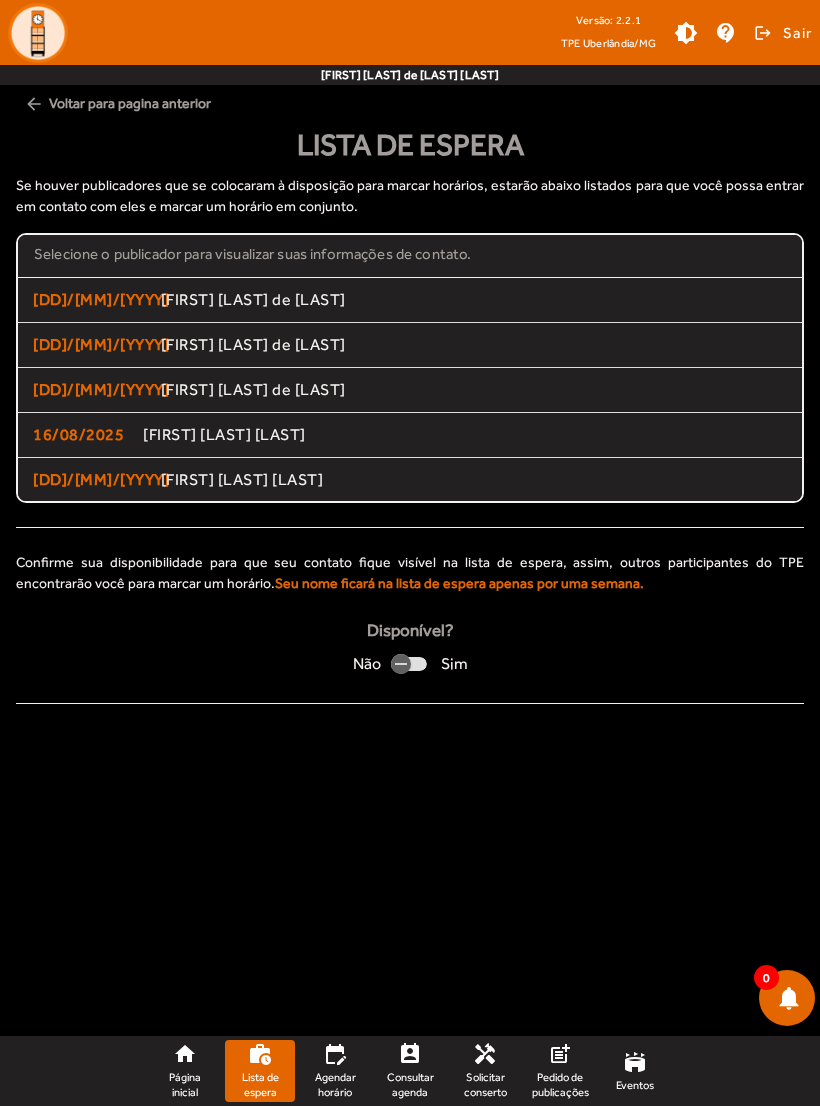 click on "edit_calendar" 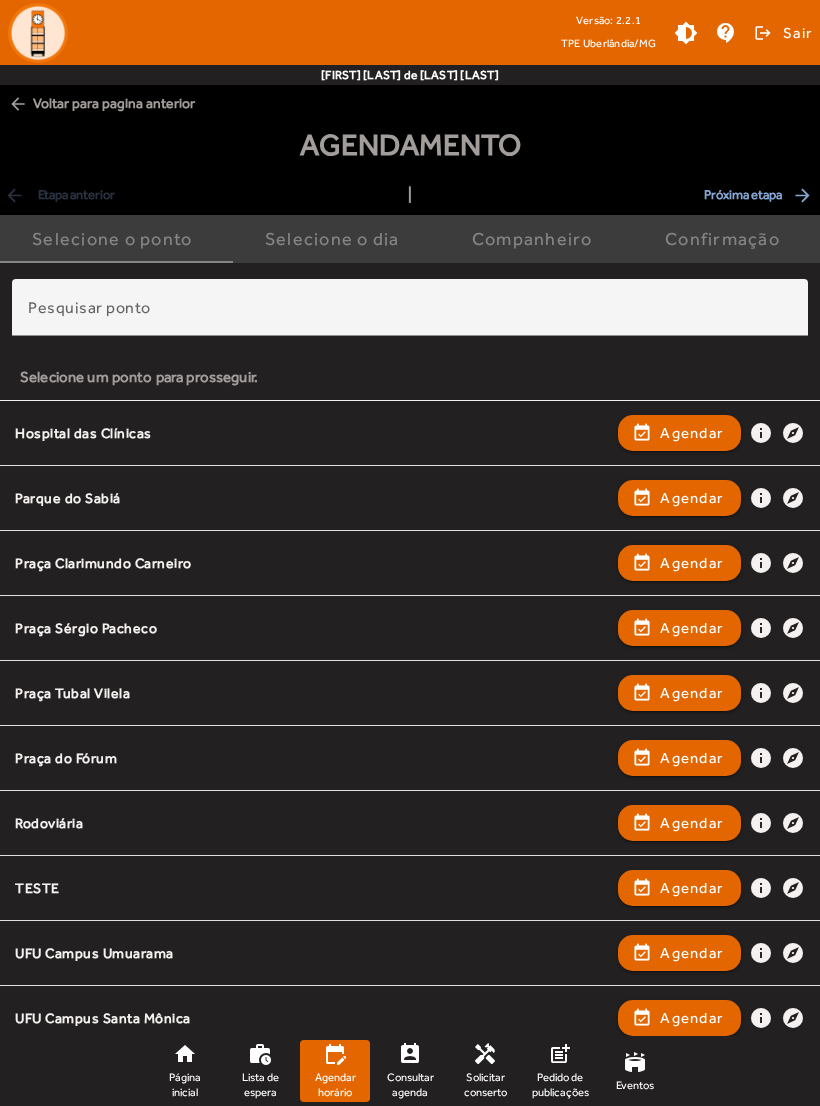 click on "Praça Tubal Vilela" at bounding box center (311, 758) 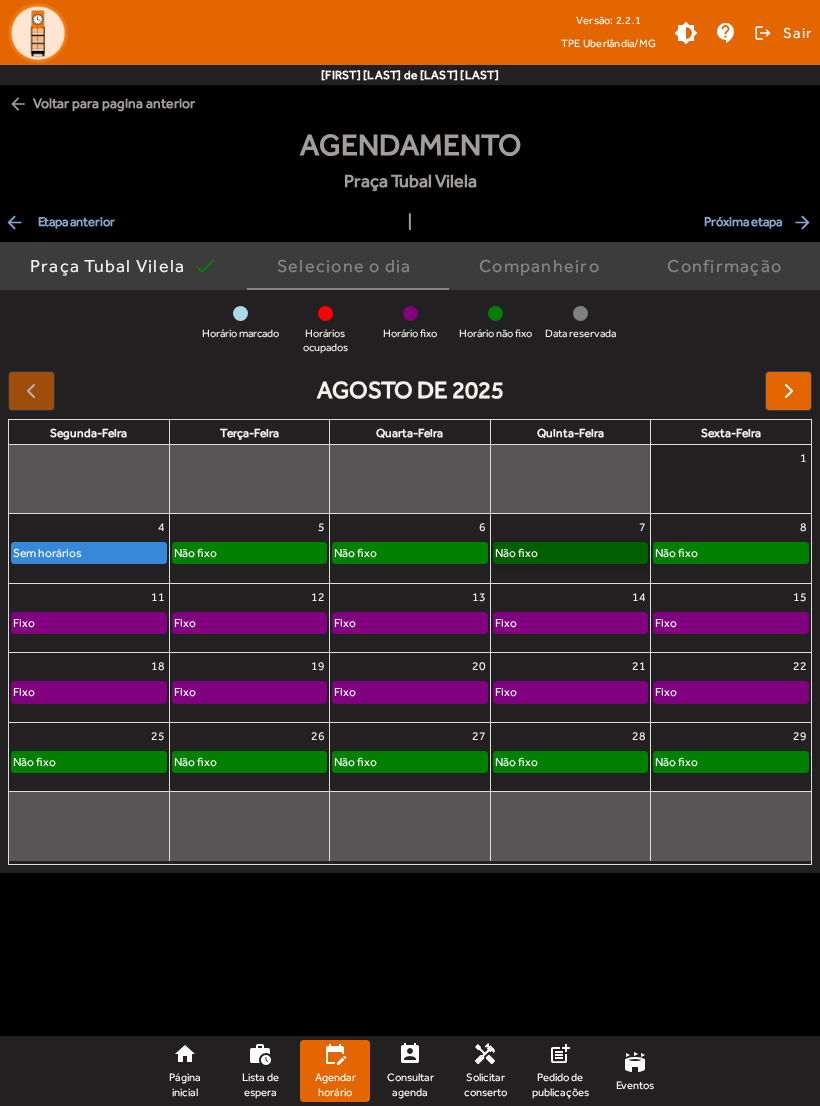 click on "Não fixo" at bounding box center (570, 553) 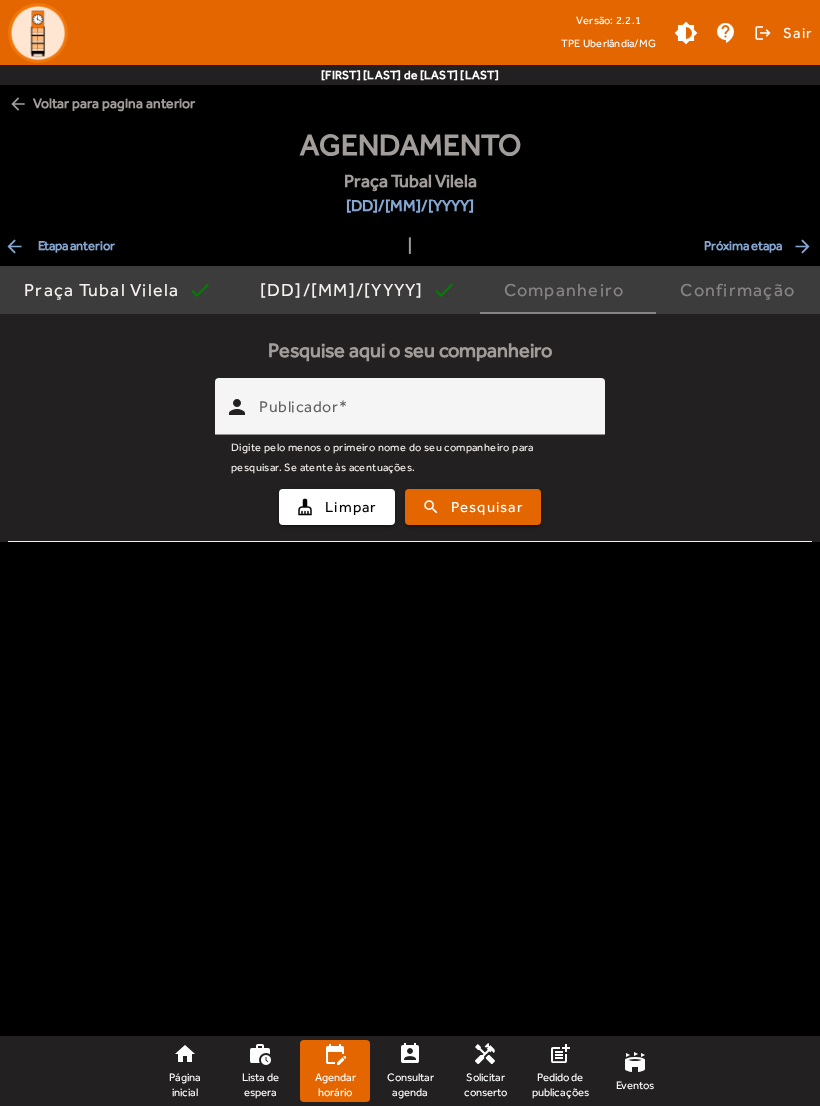 click on "arrow_back" 